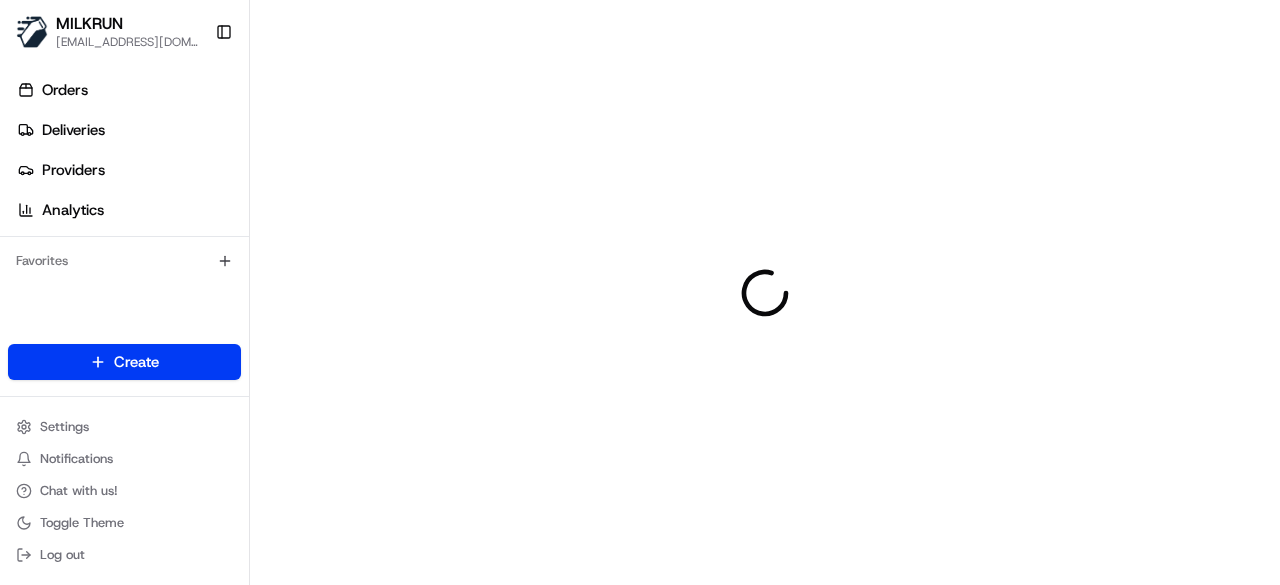 scroll, scrollTop: 0, scrollLeft: 0, axis: both 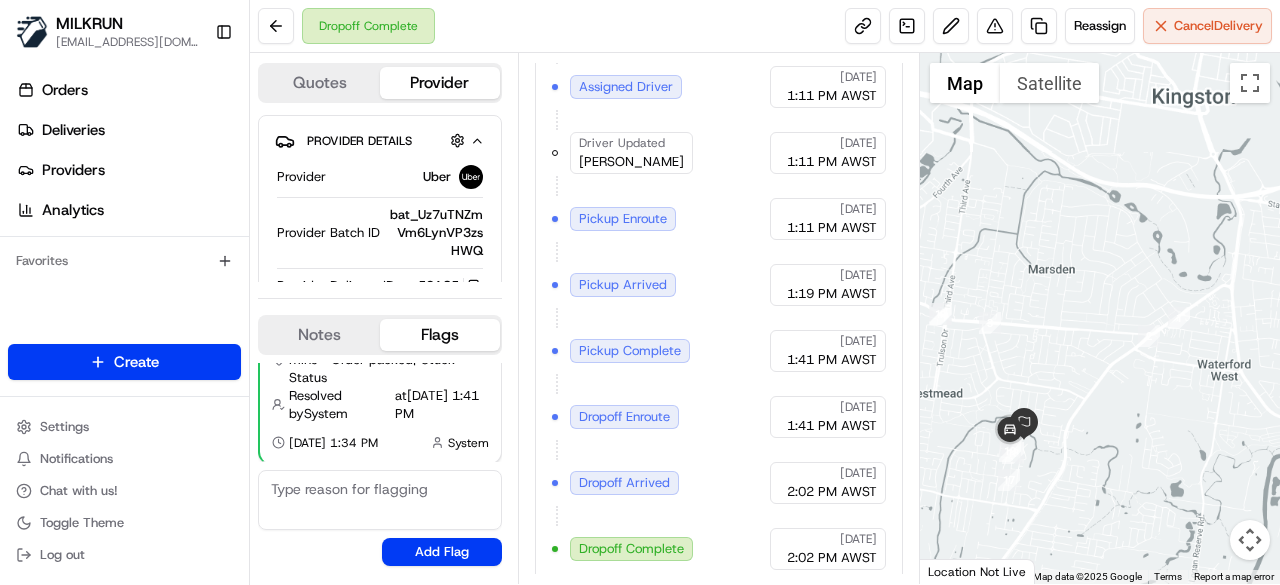 drag, startPoint x: 1004, startPoint y: 435, endPoint x: 1145, endPoint y: 449, distance: 141.69333 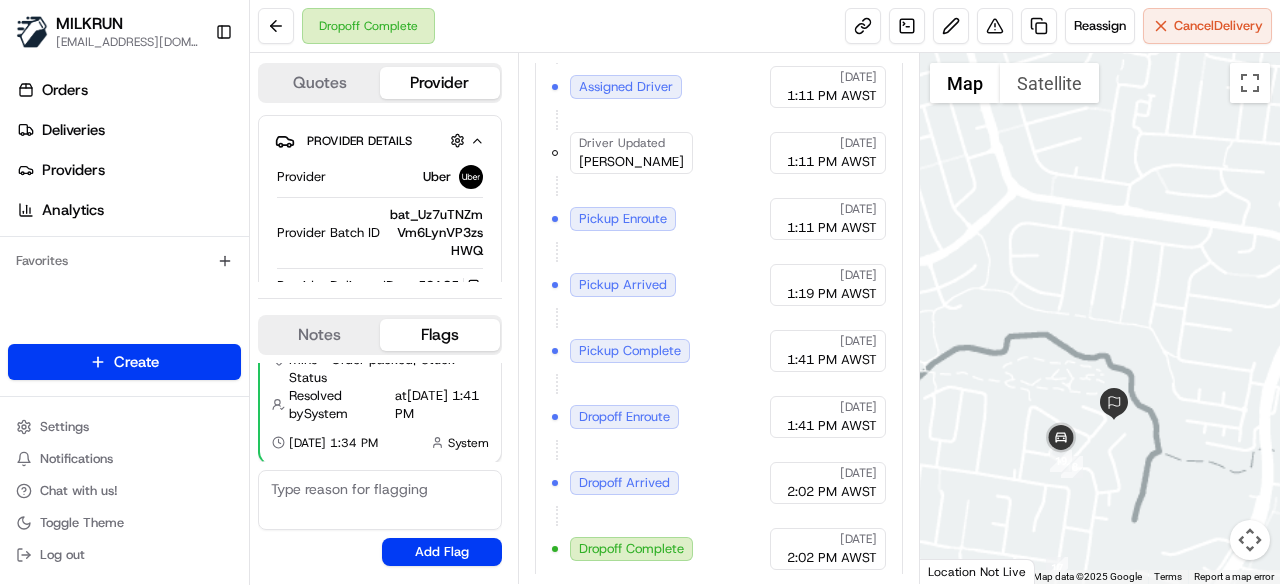 drag, startPoint x: 1018, startPoint y: 436, endPoint x: 1216, endPoint y: 351, distance: 215.47389 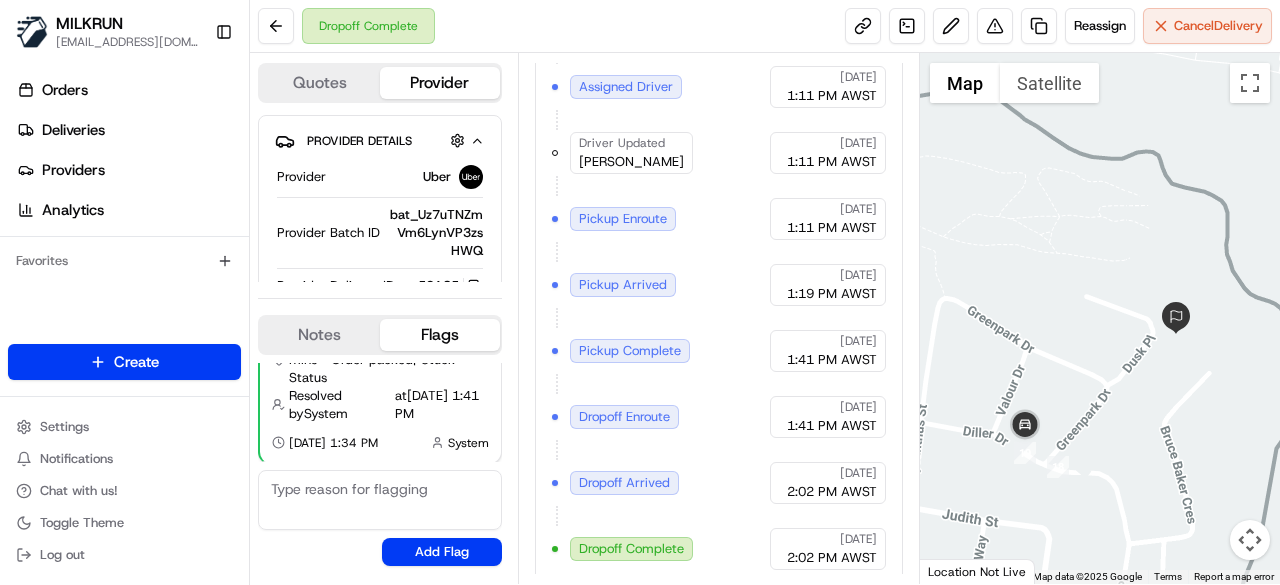 drag, startPoint x: 998, startPoint y: 386, endPoint x: 1104, endPoint y: 393, distance: 106.23088 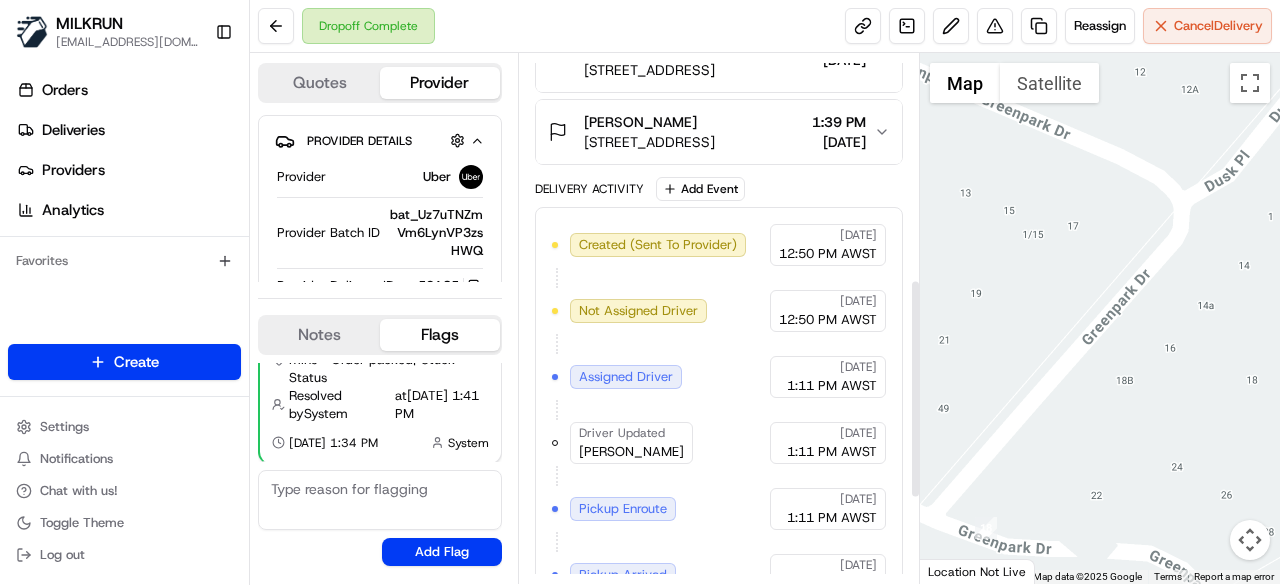 scroll, scrollTop: 248, scrollLeft: 0, axis: vertical 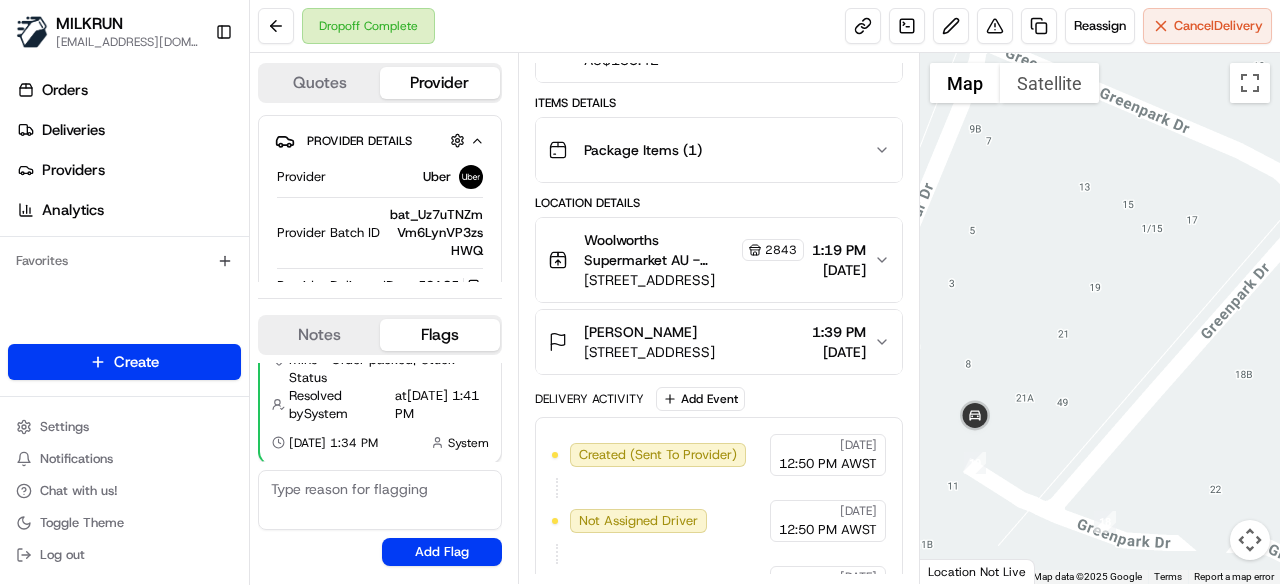 drag, startPoint x: 1068, startPoint y: 413, endPoint x: 1191, endPoint y: 407, distance: 123.146255 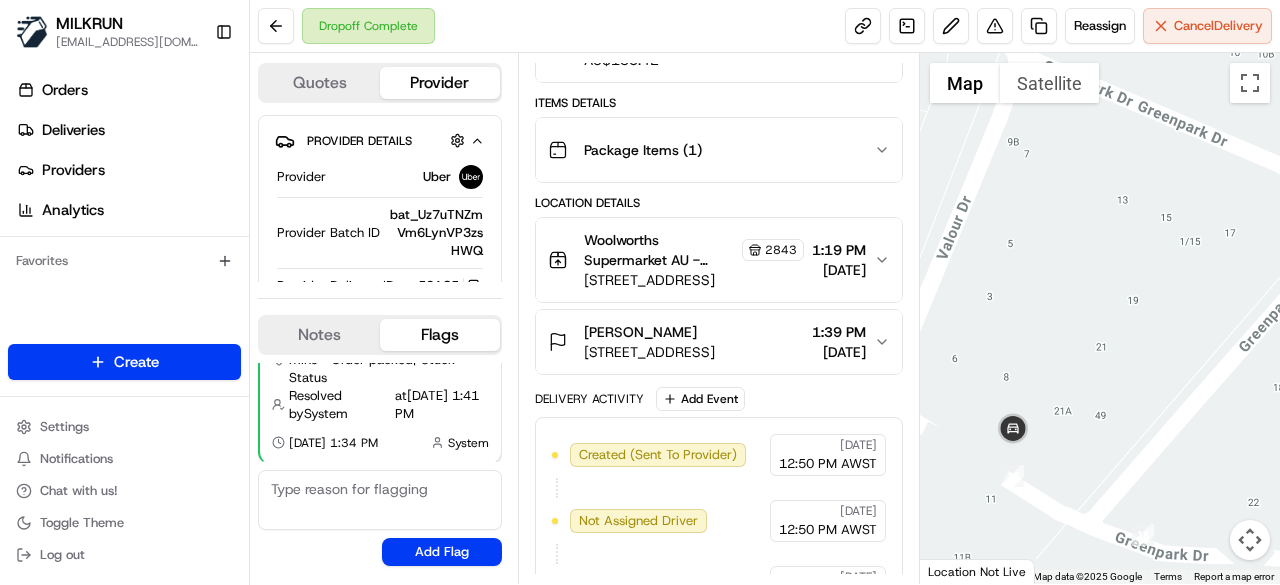 drag, startPoint x: 1068, startPoint y: 434, endPoint x: 1050, endPoint y: 444, distance: 20.59126 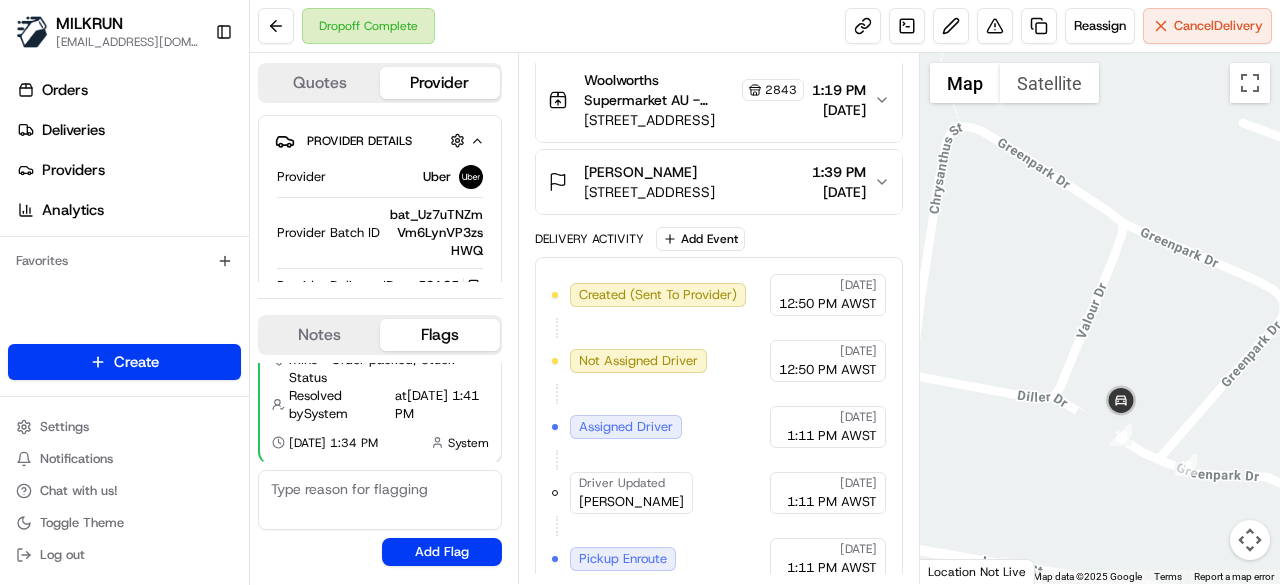 scroll, scrollTop: 748, scrollLeft: 0, axis: vertical 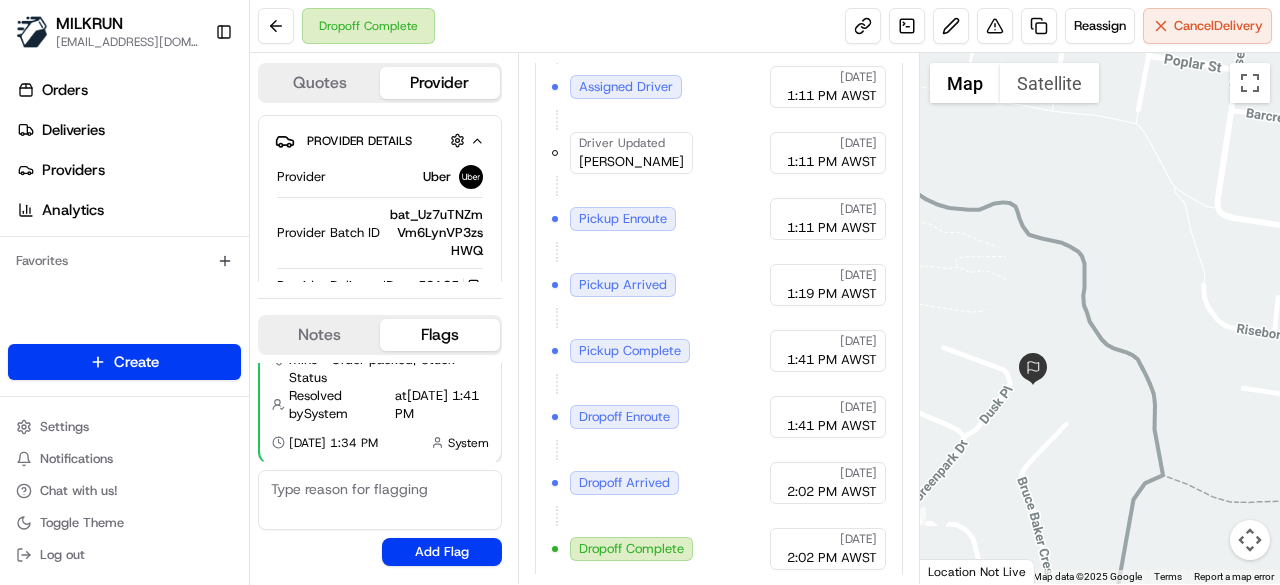 drag, startPoint x: 1223, startPoint y: 345, endPoint x: 985, endPoint y: 460, distance: 264.32745 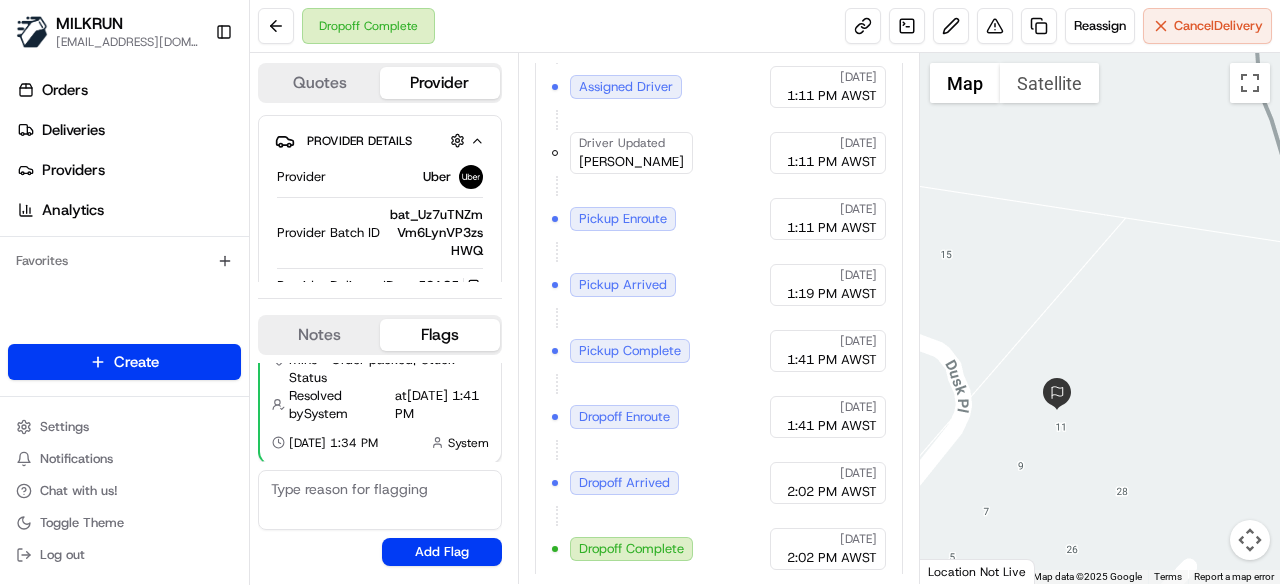drag, startPoint x: 1032, startPoint y: 399, endPoint x: 1117, endPoint y: 311, distance: 122.34786 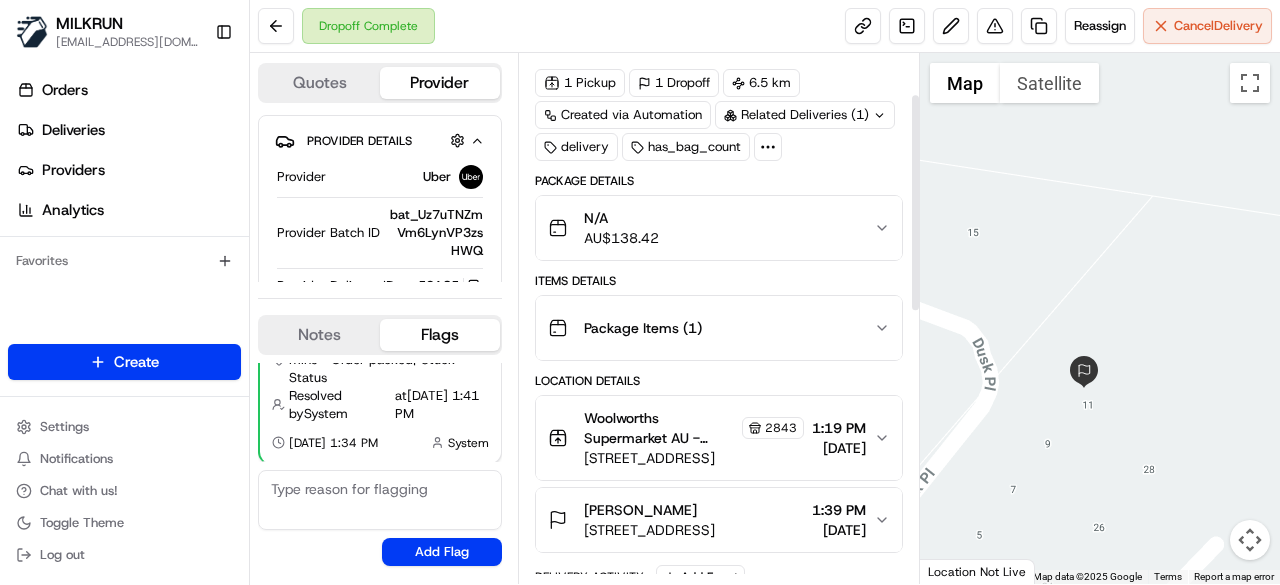 scroll, scrollTop: 100, scrollLeft: 0, axis: vertical 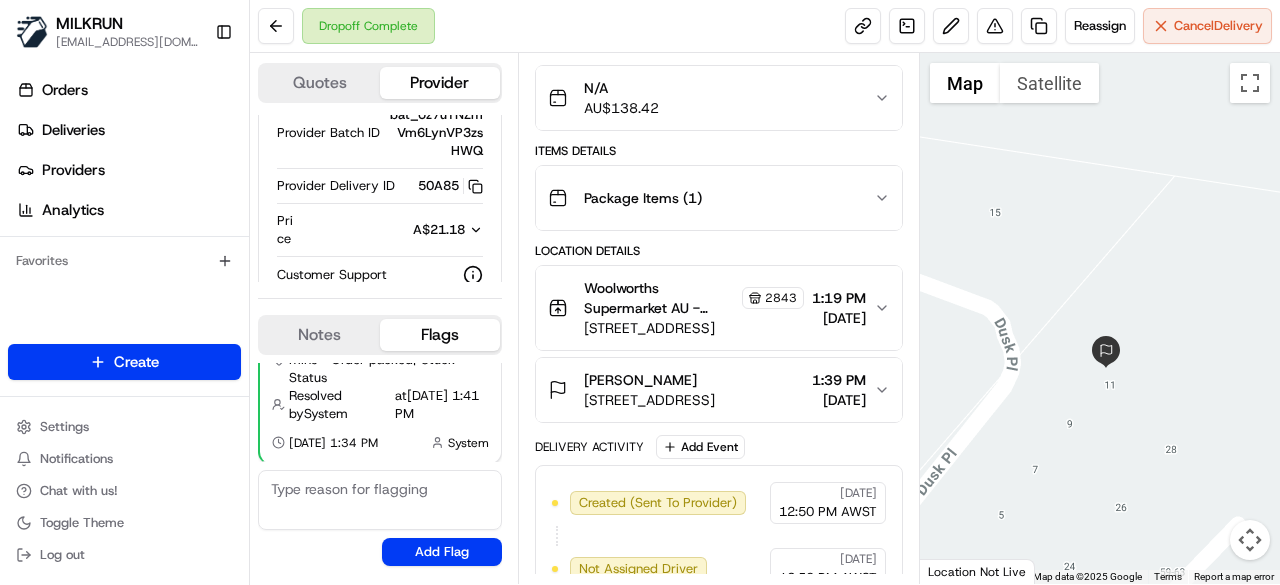 drag, startPoint x: 1039, startPoint y: 418, endPoint x: 1116, endPoint y: 337, distance: 111.75867 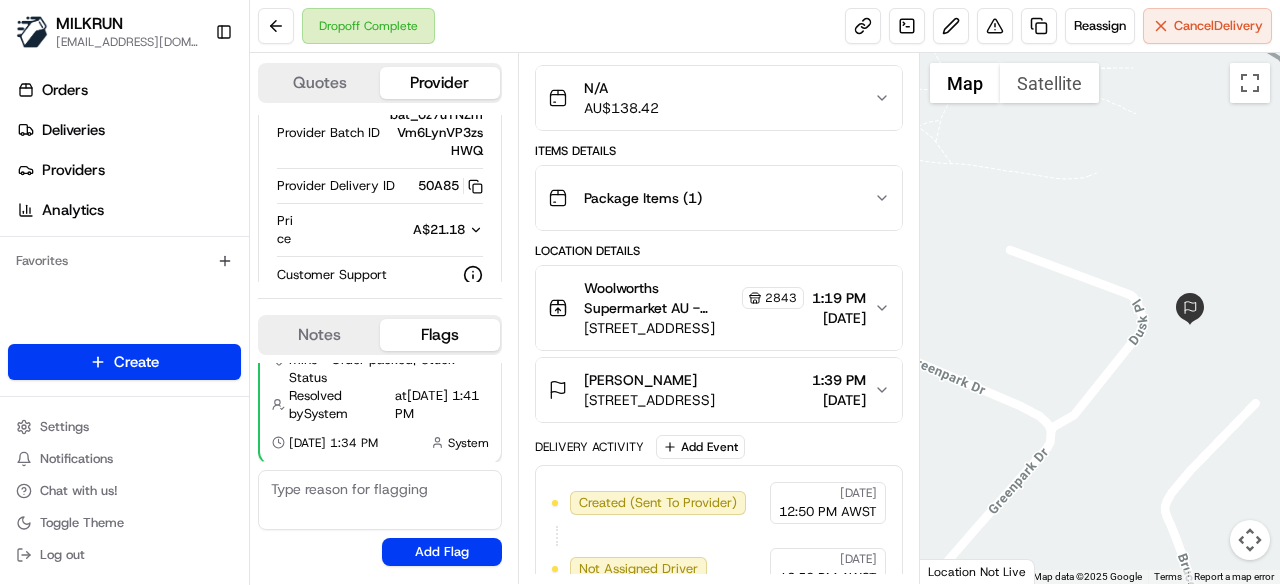 drag, startPoint x: 1016, startPoint y: 437, endPoint x: 1072, endPoint y: 436, distance: 56.008926 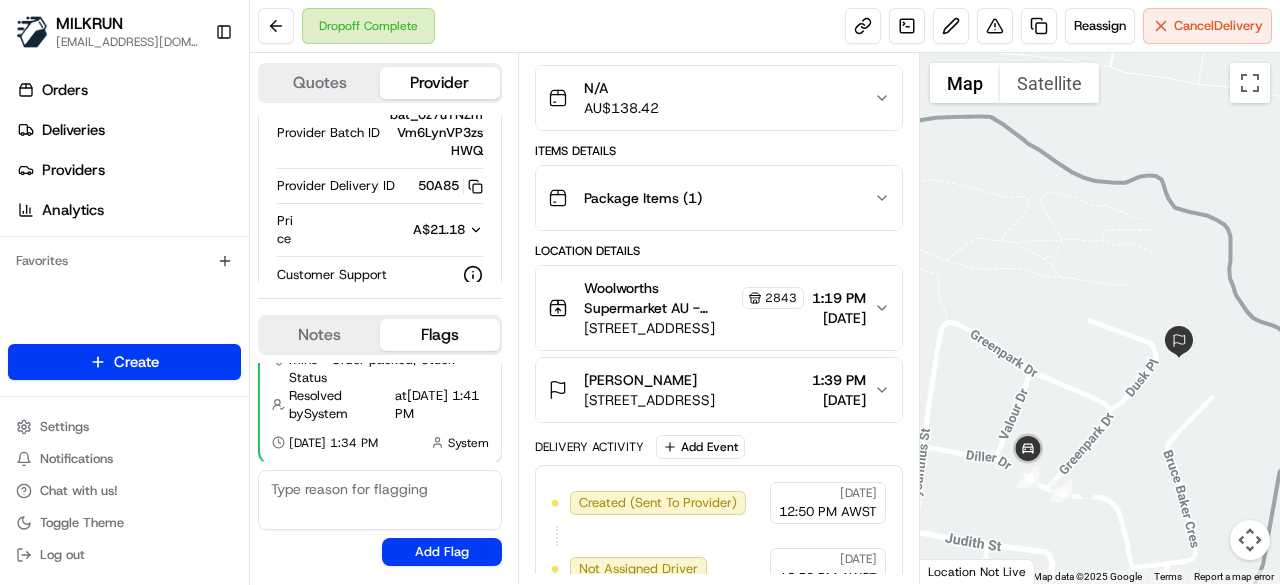 drag, startPoint x: 1002, startPoint y: 470, endPoint x: 1137, endPoint y: 433, distance: 139.97858 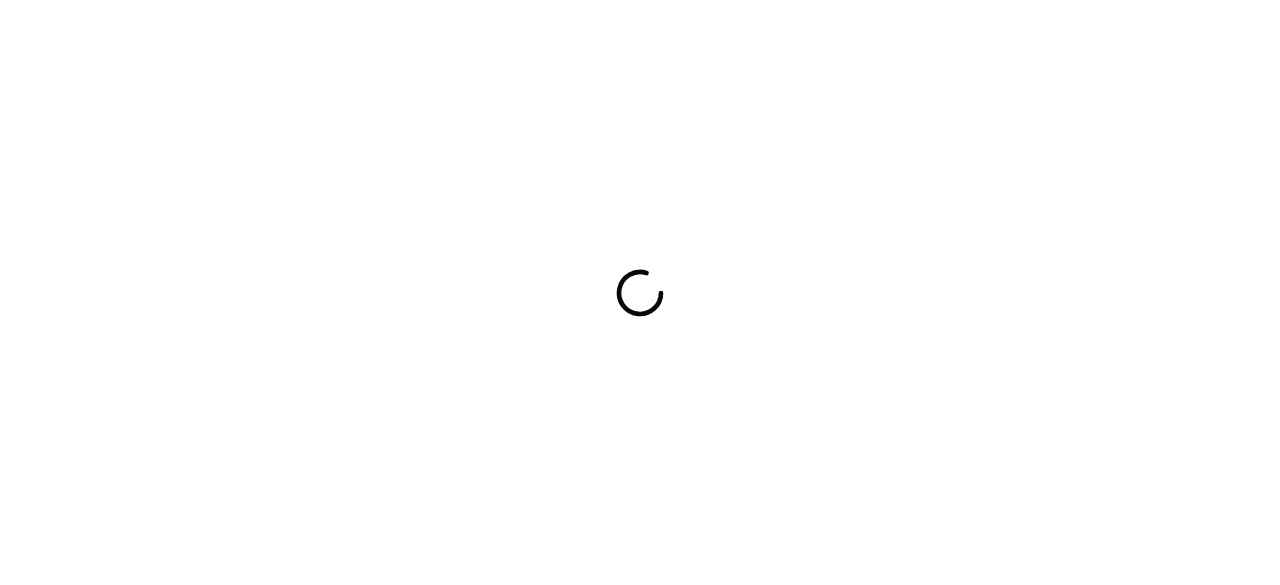 scroll, scrollTop: 0, scrollLeft: 0, axis: both 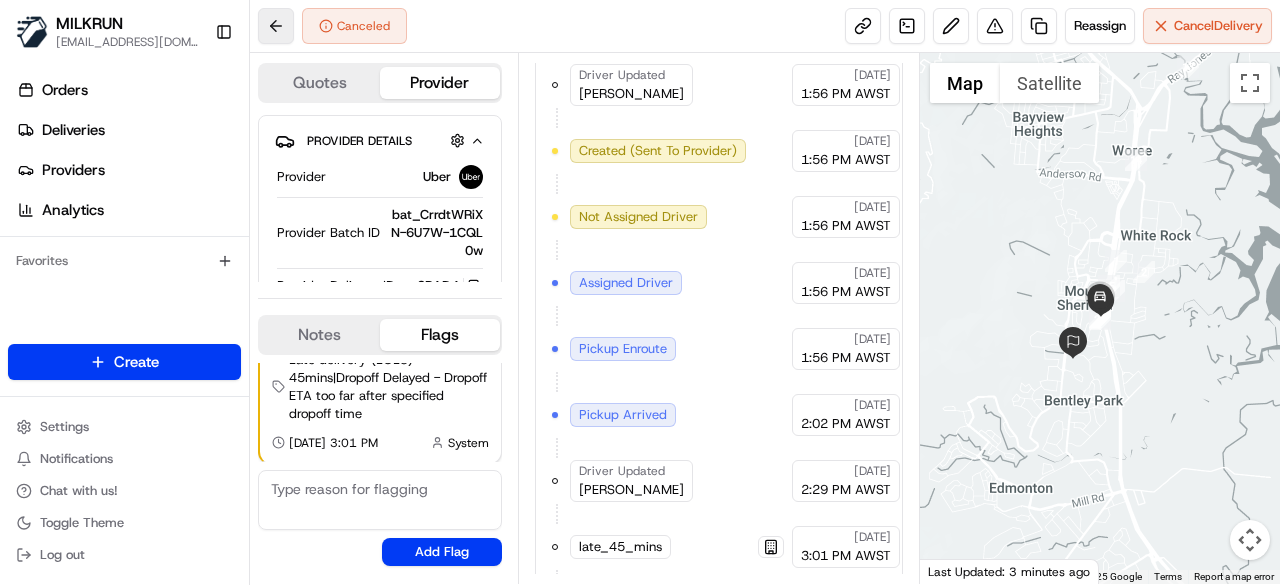 click at bounding box center [276, 26] 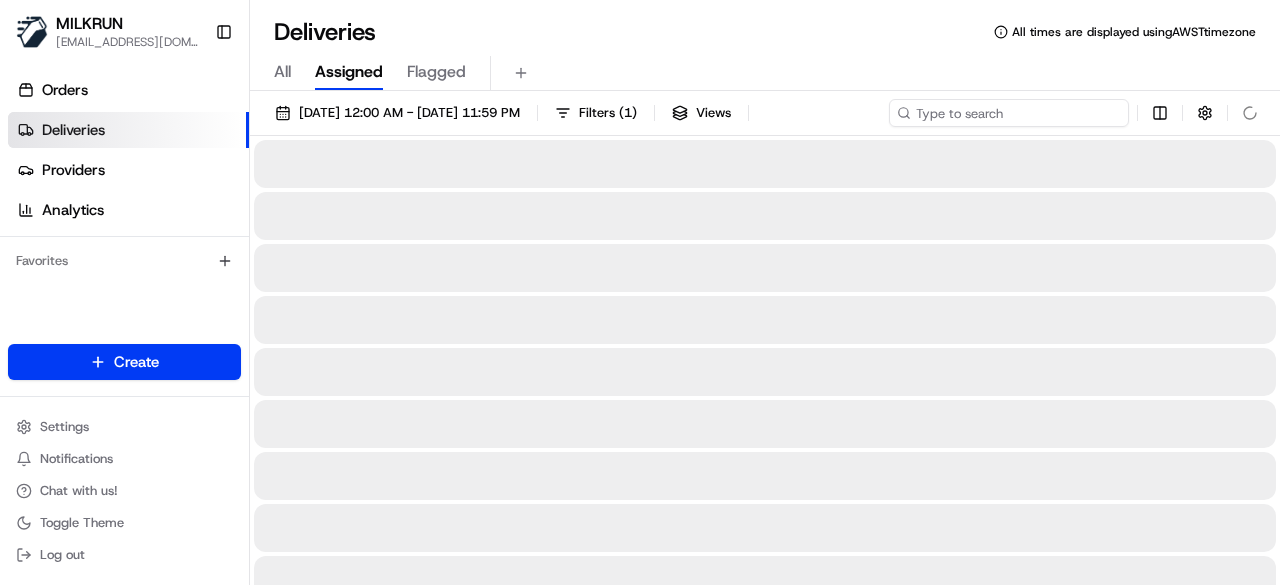 click at bounding box center [1009, 113] 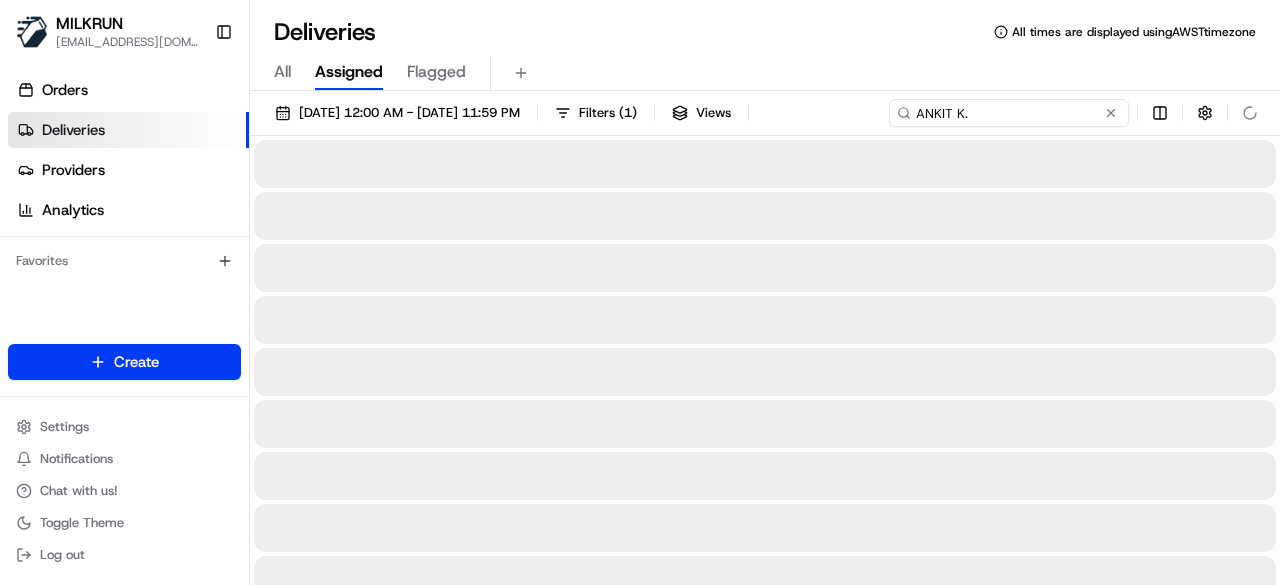 type on "ANKIT K." 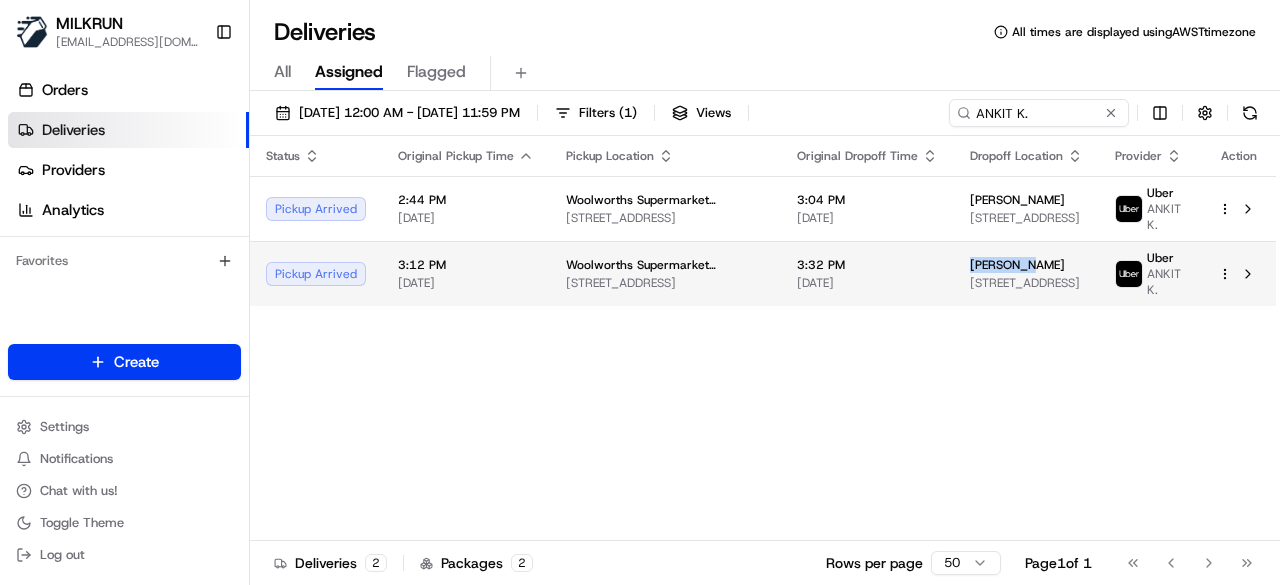 drag, startPoint x: 992, startPoint y: 264, endPoint x: 909, endPoint y: 266, distance: 83.02409 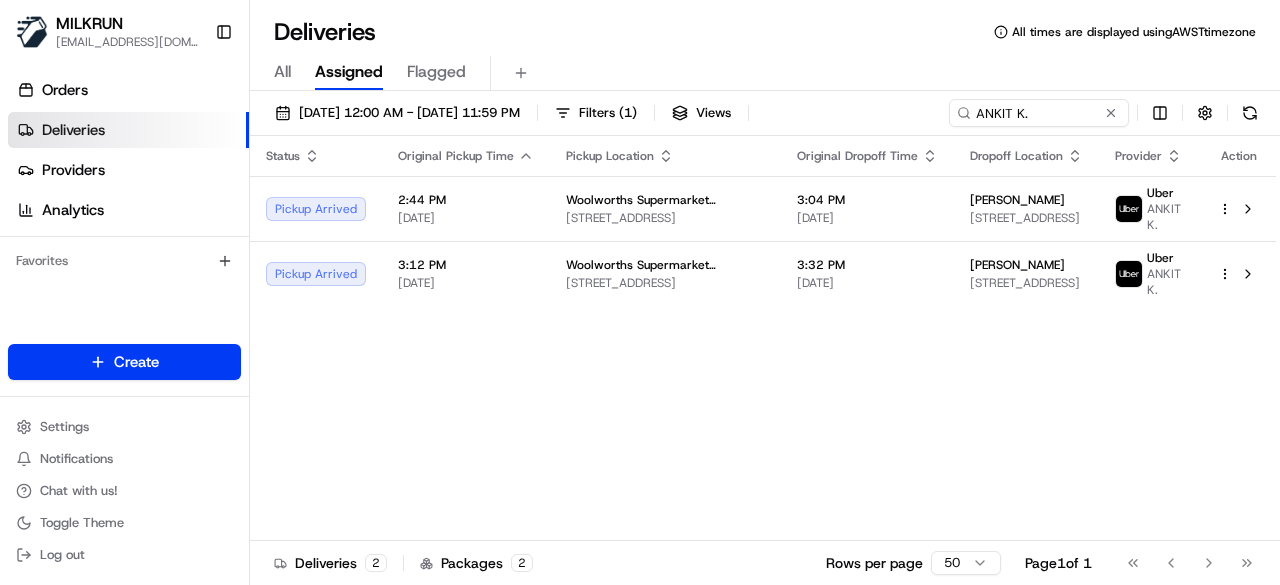 click on "Status Original Pickup Time Pickup Location Original Dropoff Time Dropoff Location Provider Action Pickup Arrived 2:44 PM 14/07/2025 Woolworths Supermarket NZ - Greenlane 326 Great South Rd, Auckland, Auckland 1051, NZ 3:04 PM 14/07/2025 fiona grant 3/20 Spring Street, Onehunga, Auckland 1061, NZ Uber ANKIT K. Pickup Arrived 3:12 PM 14/07/2025 Woolworths Supermarket NZ - Greenlane 326 Great South Rd, Auckland, Auckland 1051, NZ 3:32 PM 14/07/2025 Pam Pawar 20 Park Avenue, Ellerslie, Auckland 1051, NZ Uber ANKIT K." at bounding box center [763, 338] 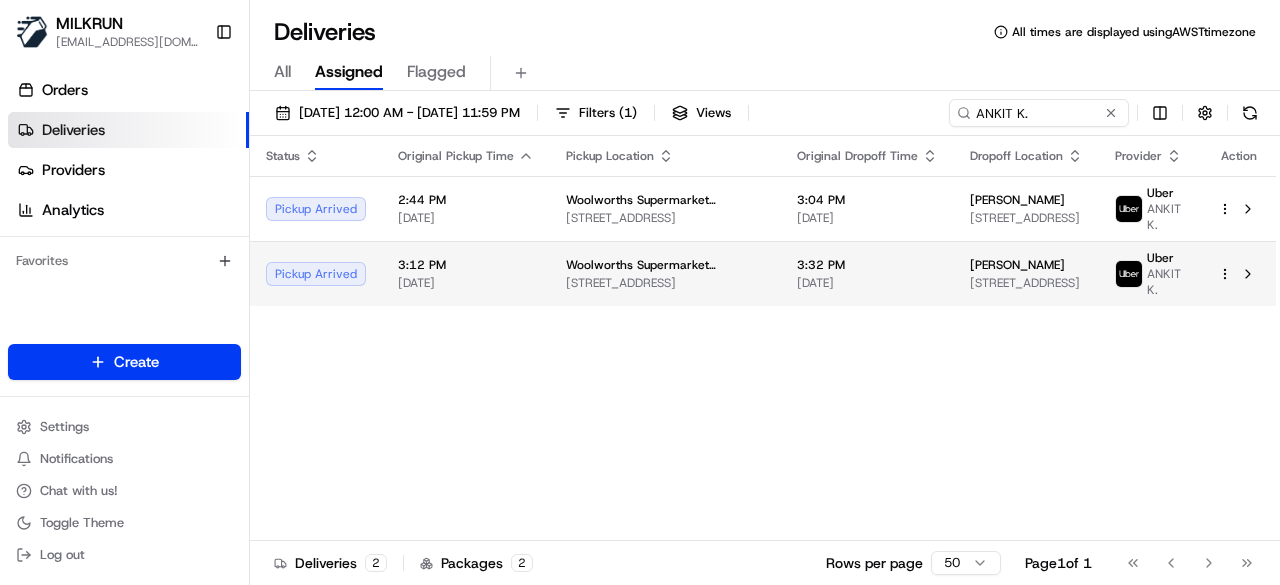 click on "Woolworths Supermarket NZ - Greenlane" at bounding box center [665, 265] 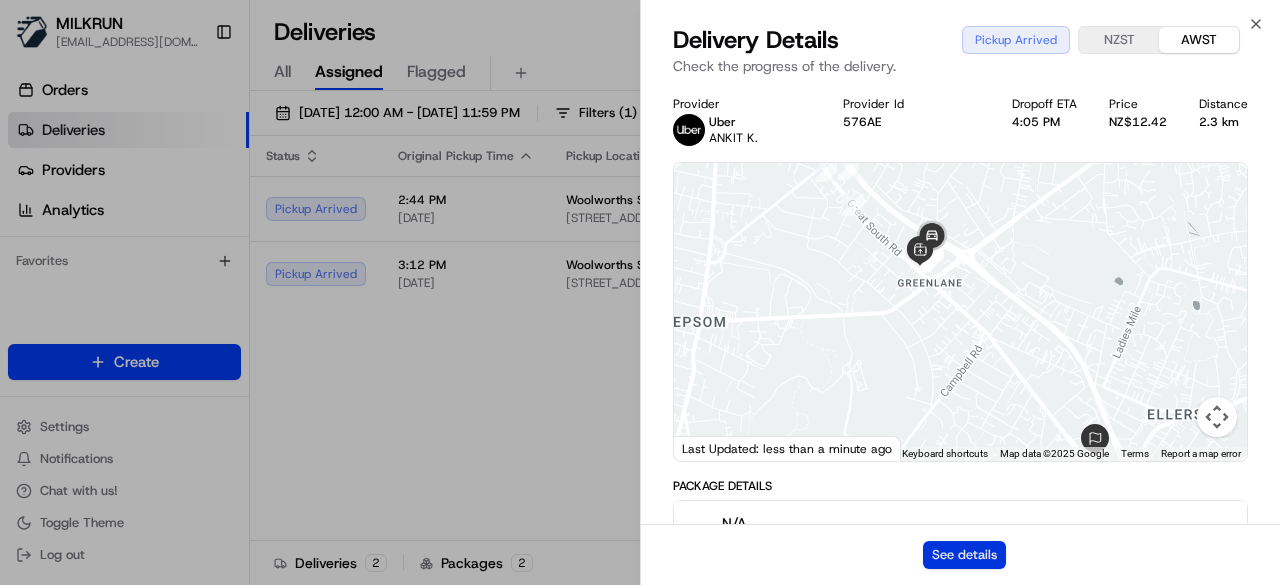 click on "See details" at bounding box center (964, 555) 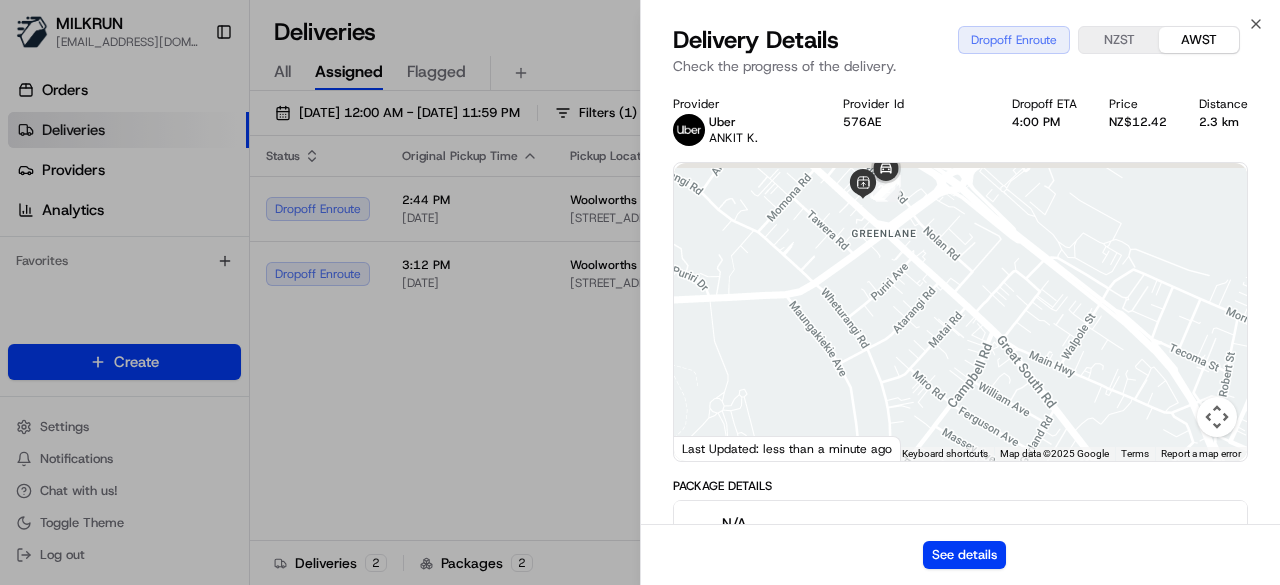 drag, startPoint x: 972, startPoint y: 195, endPoint x: 990, endPoint y: 390, distance: 195.82901 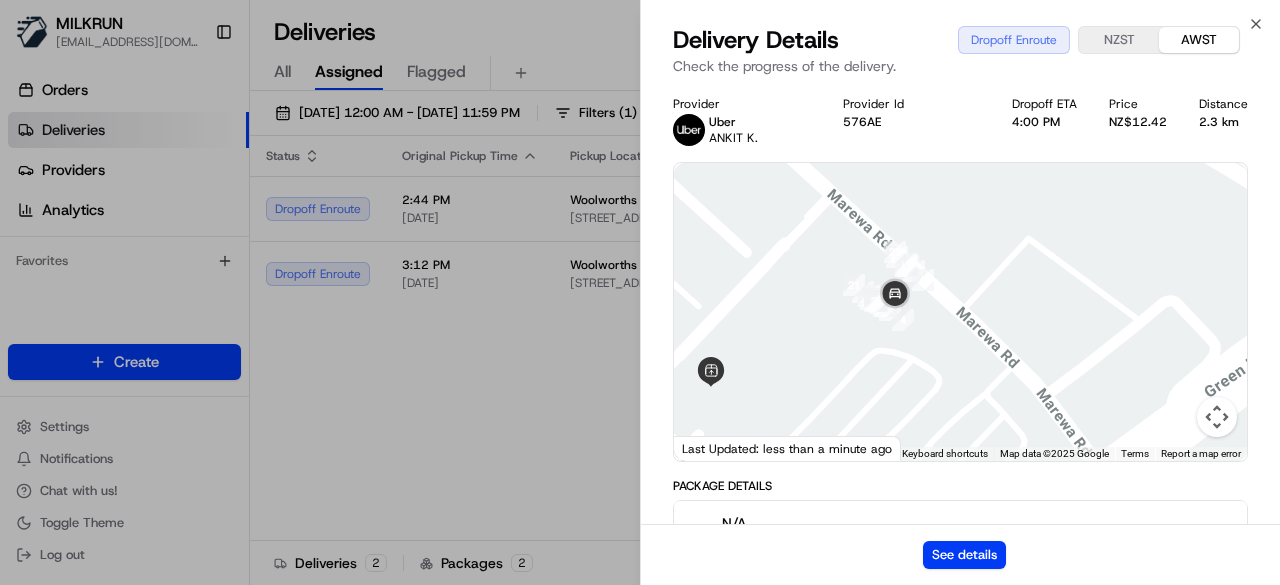 drag, startPoint x: 908, startPoint y: 245, endPoint x: 912, endPoint y: 343, distance: 98.0816 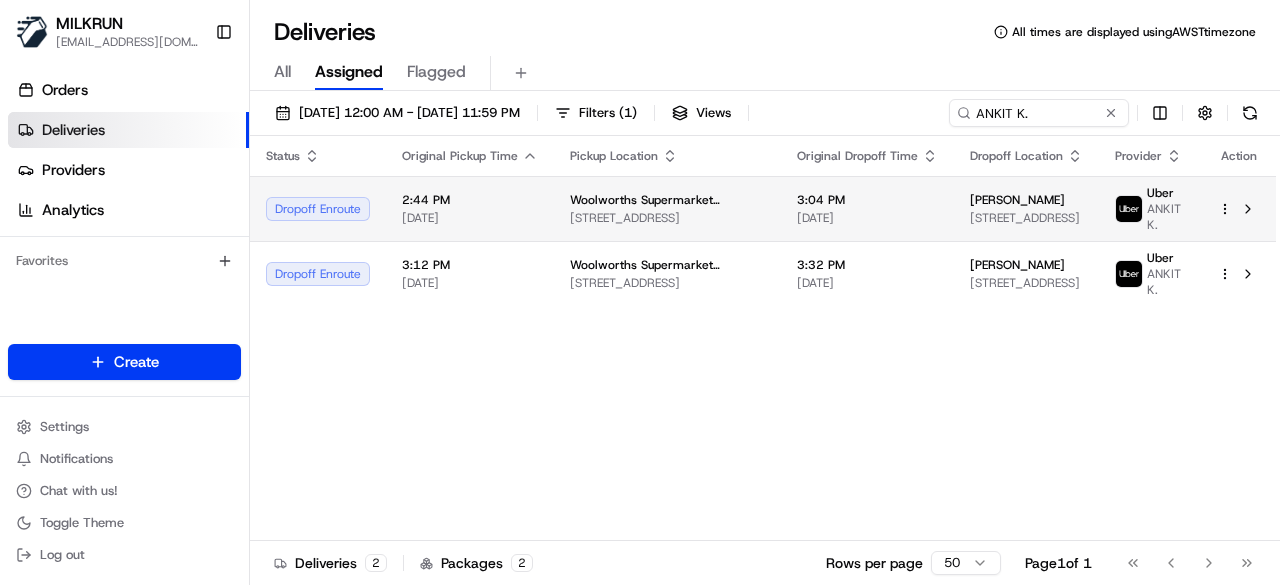 click on "fiona grant" at bounding box center (1026, 200) 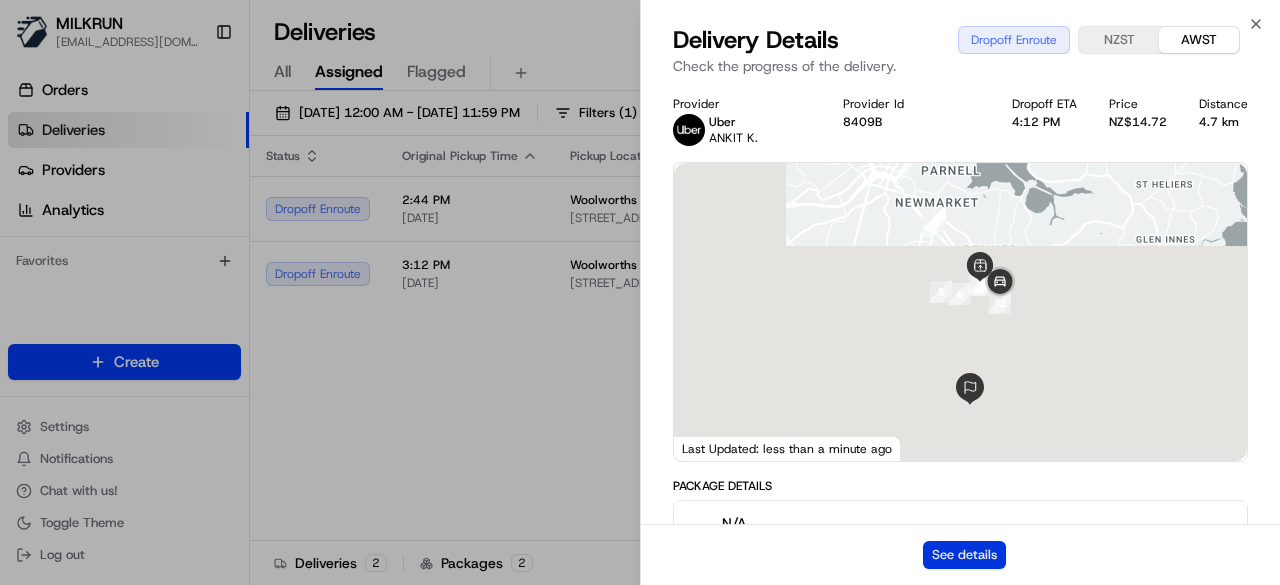 click on "See details" at bounding box center [964, 555] 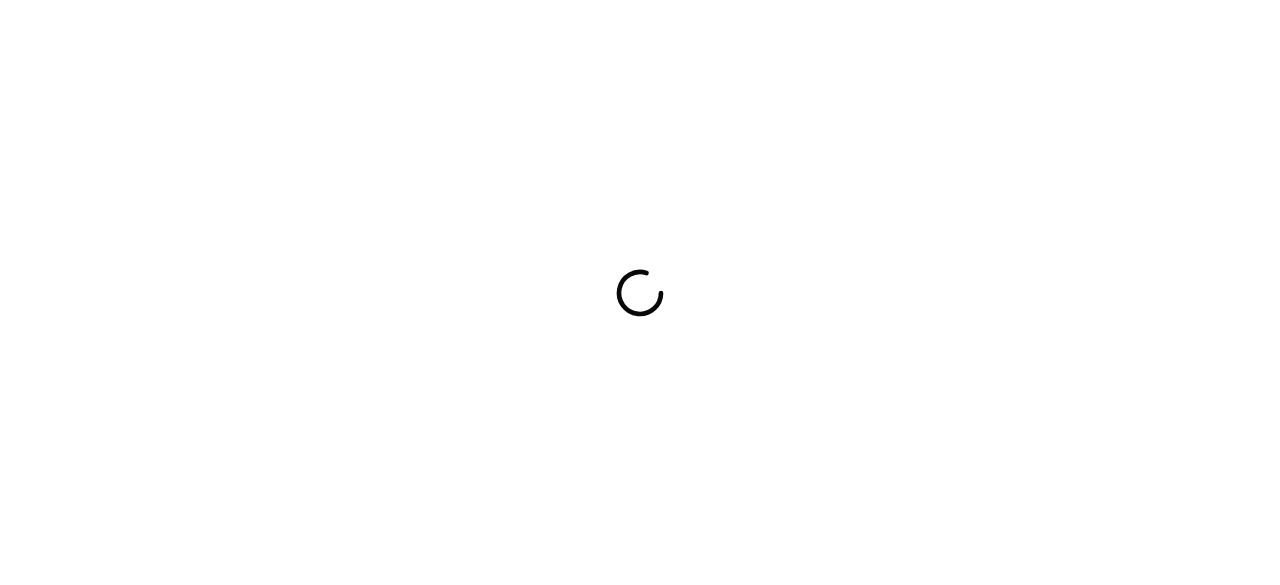 scroll, scrollTop: 0, scrollLeft: 0, axis: both 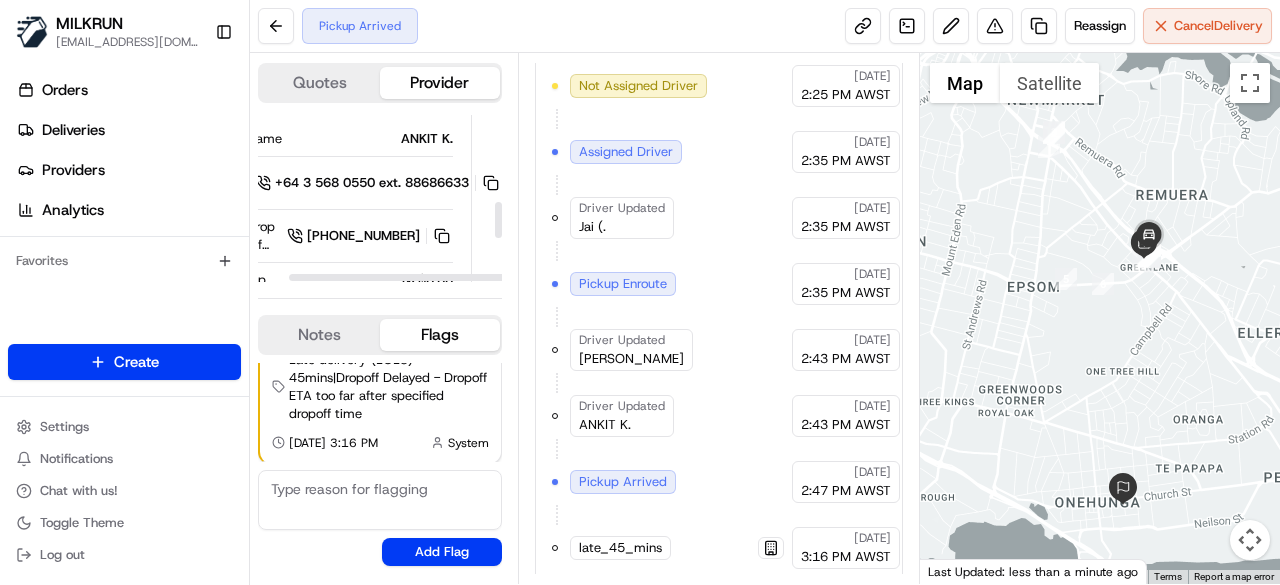 drag, startPoint x: 440, startPoint y: 275, endPoint x: 541, endPoint y: 262, distance: 101.8332 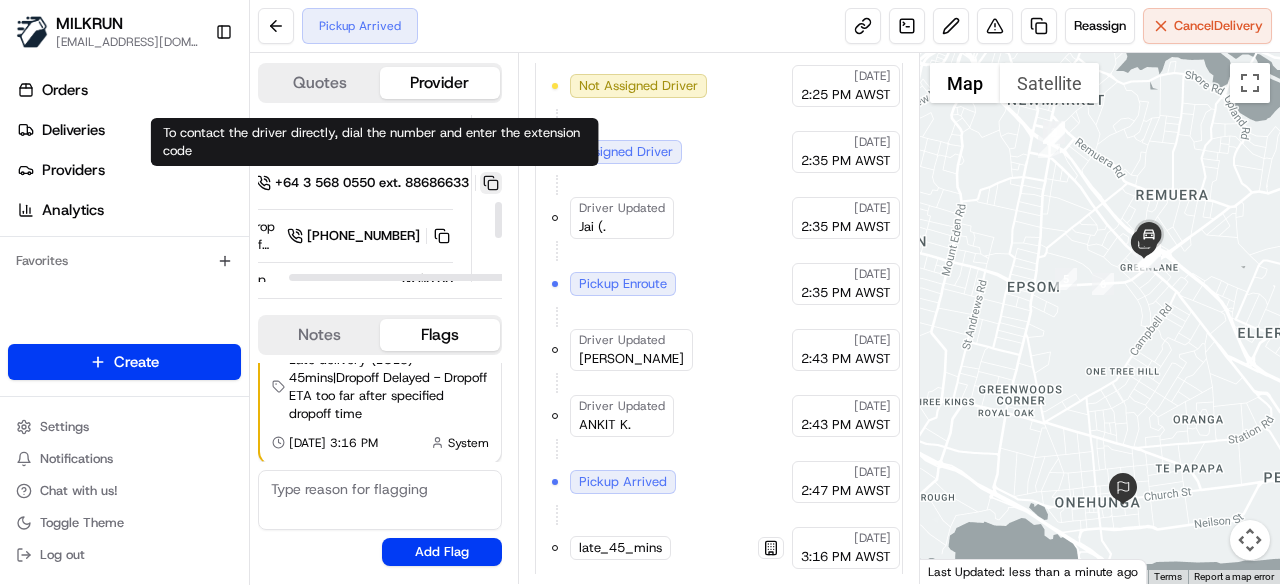 click at bounding box center (491, 183) 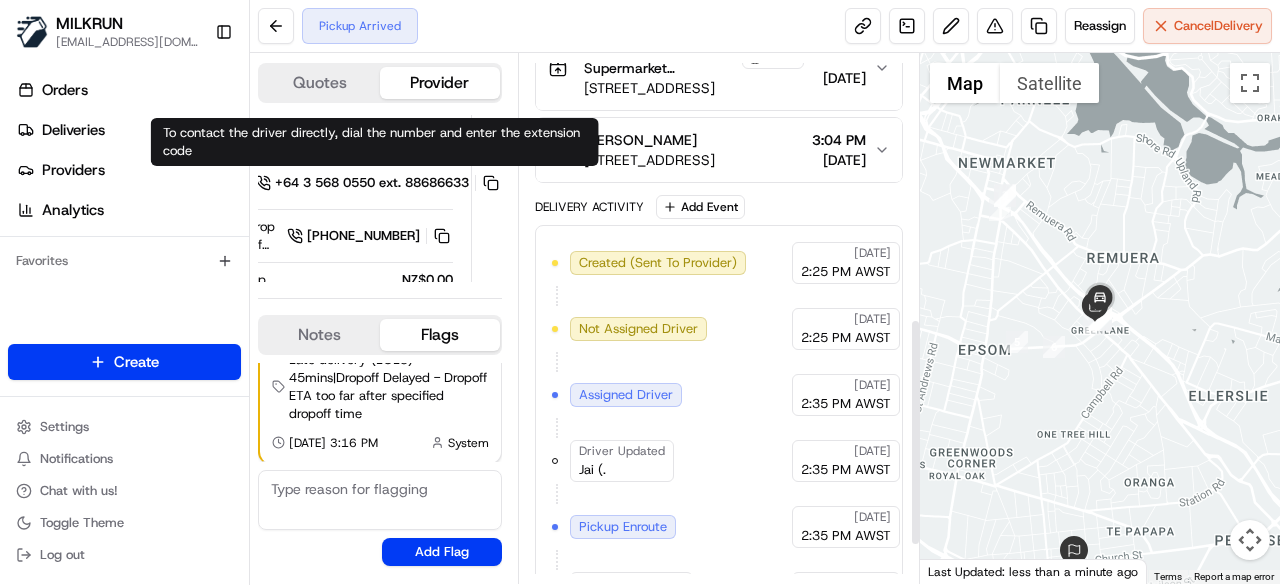 scroll, scrollTop: 703, scrollLeft: 0, axis: vertical 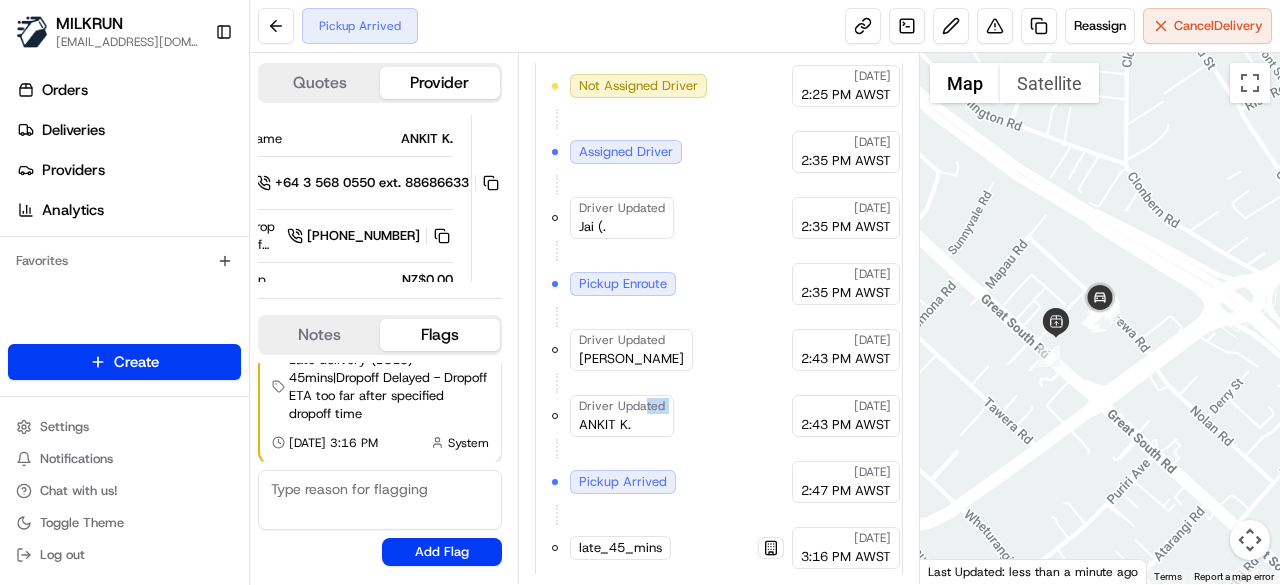drag, startPoint x: 640, startPoint y: 407, endPoint x: 606, endPoint y: 415, distance: 34.928497 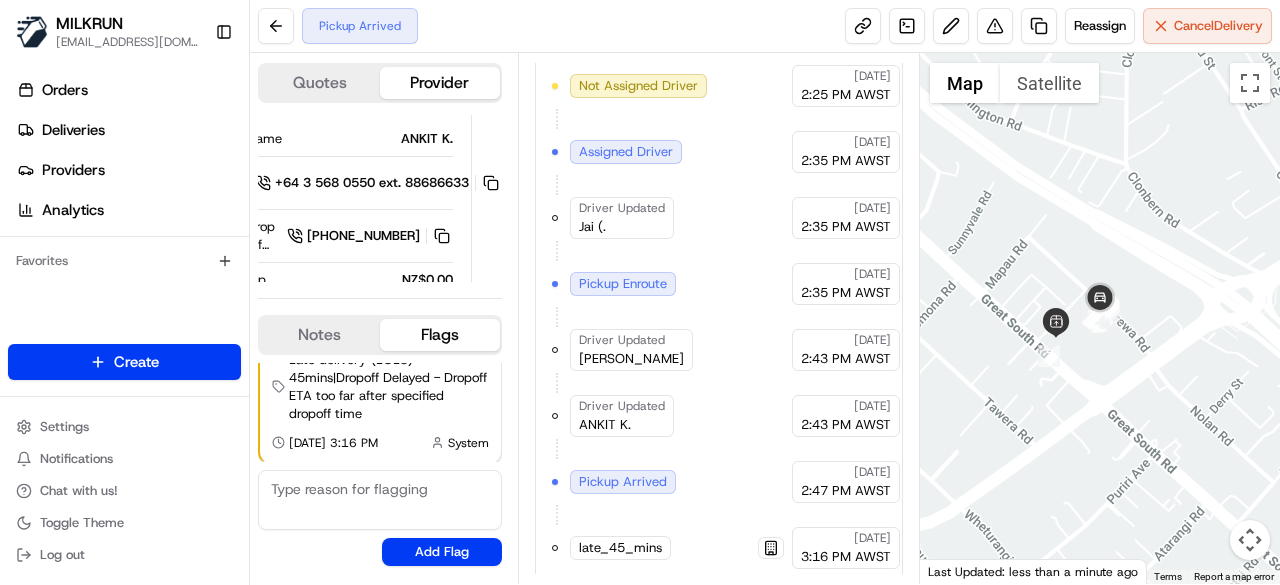 click on "Driver Updated ANKIT K." at bounding box center [622, 416] 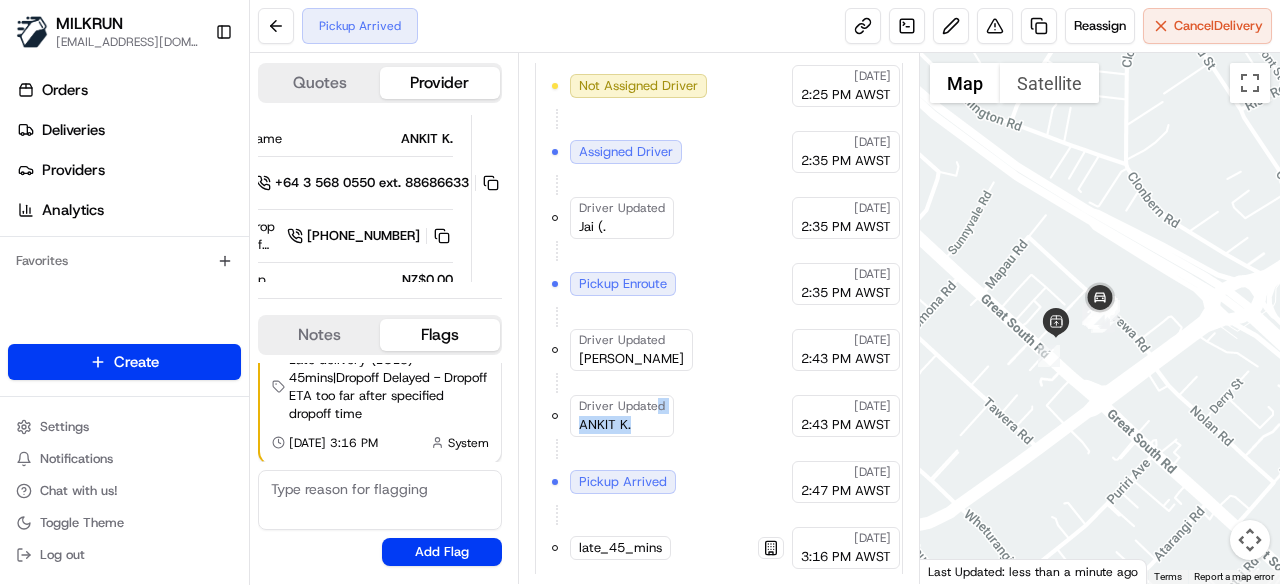 click on "Driver Updated ANKIT K." at bounding box center [622, 416] 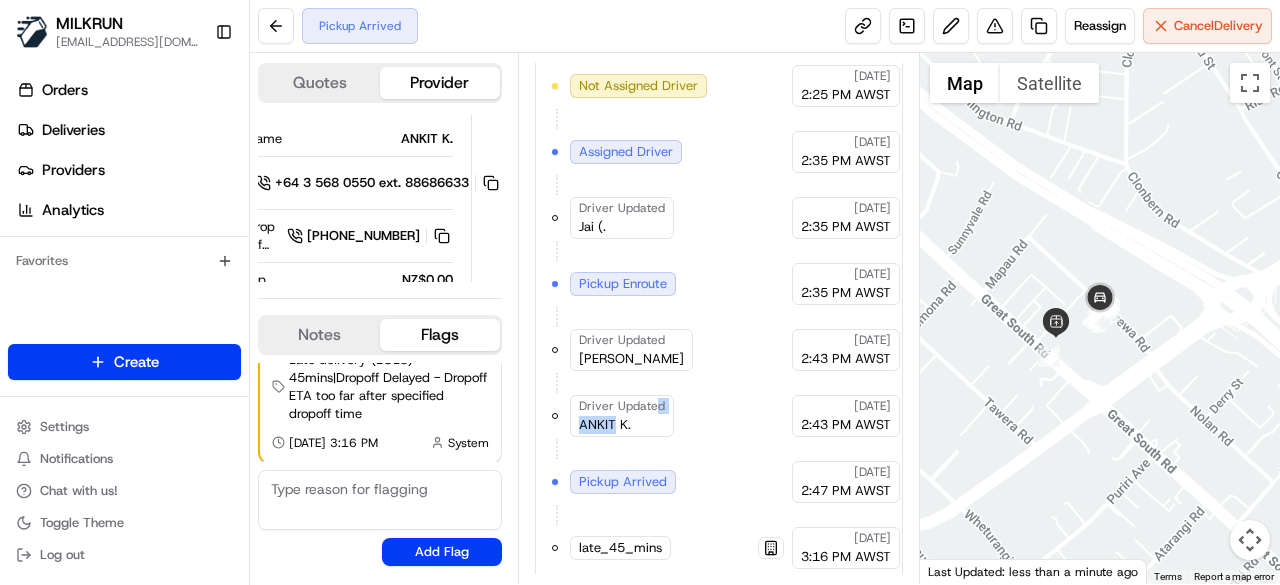 drag, startPoint x: 654, startPoint y: 419, endPoint x: 619, endPoint y: 420, distance: 35.014282 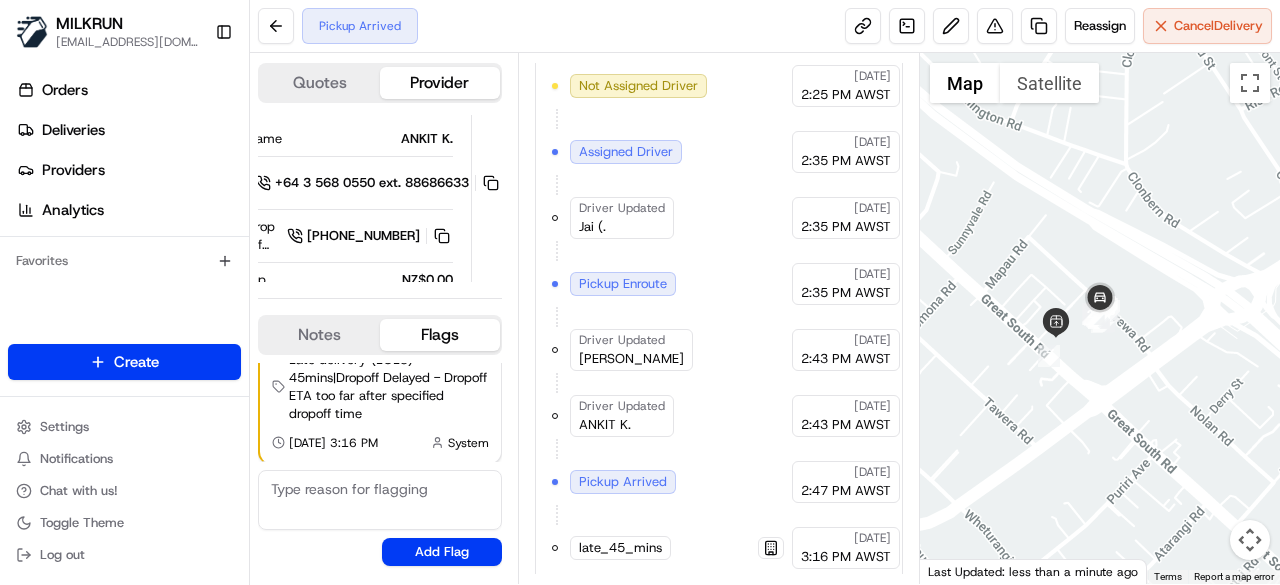 drag, startPoint x: 650, startPoint y: 415, endPoint x: 632, endPoint y: 415, distance: 18 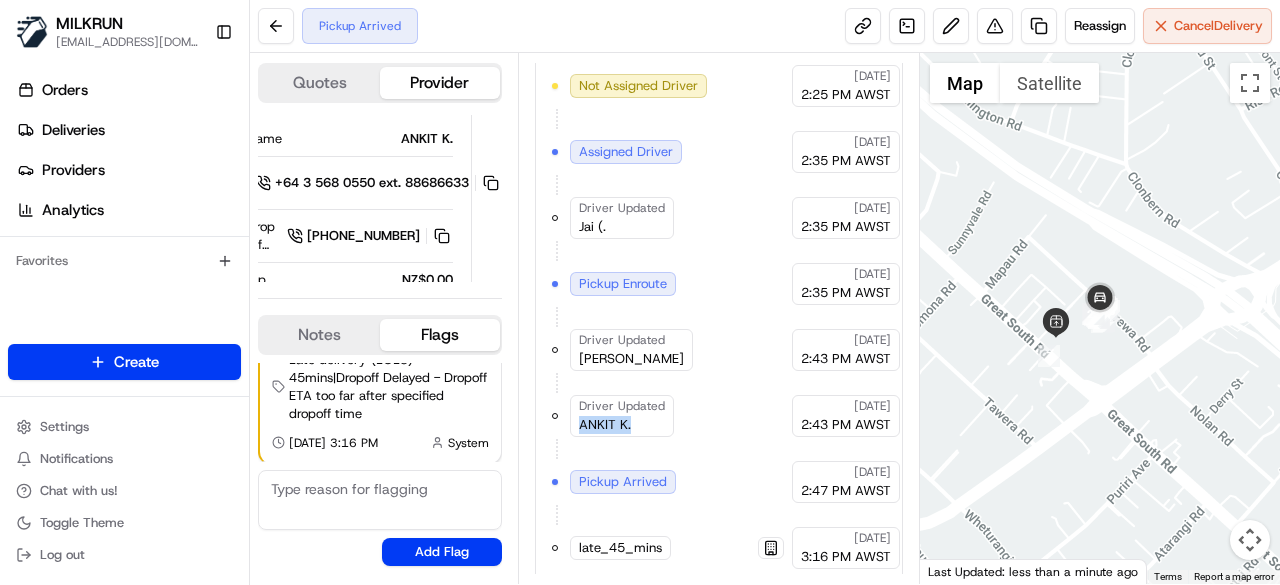drag, startPoint x: 578, startPoint y: 417, endPoint x: 613, endPoint y: 417, distance: 35 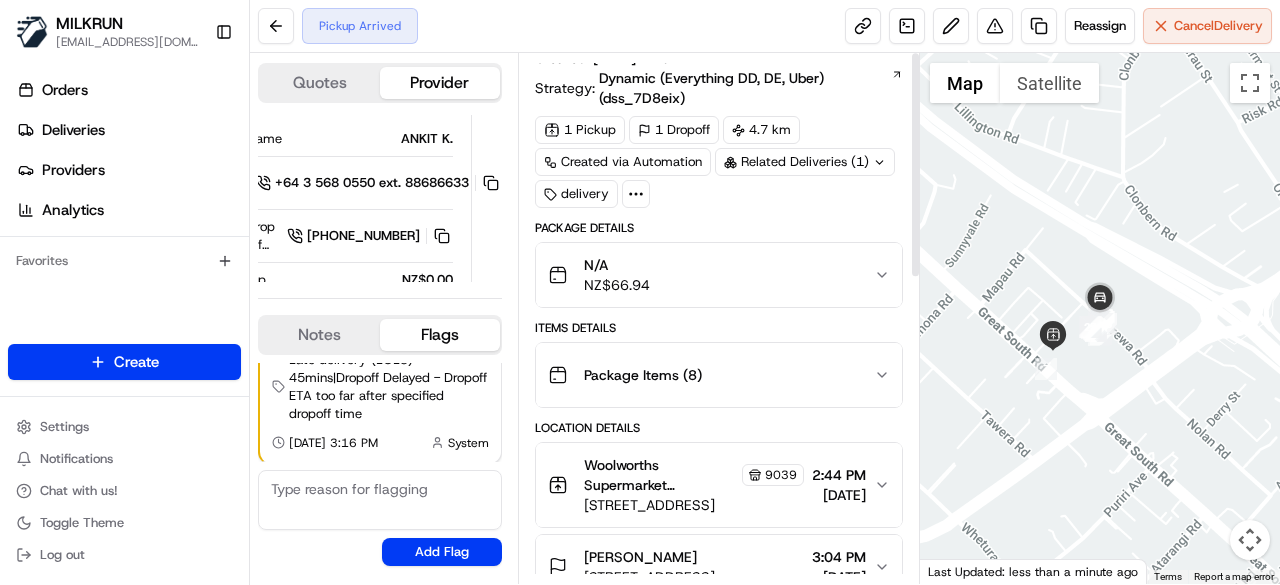 scroll, scrollTop: 0, scrollLeft: 0, axis: both 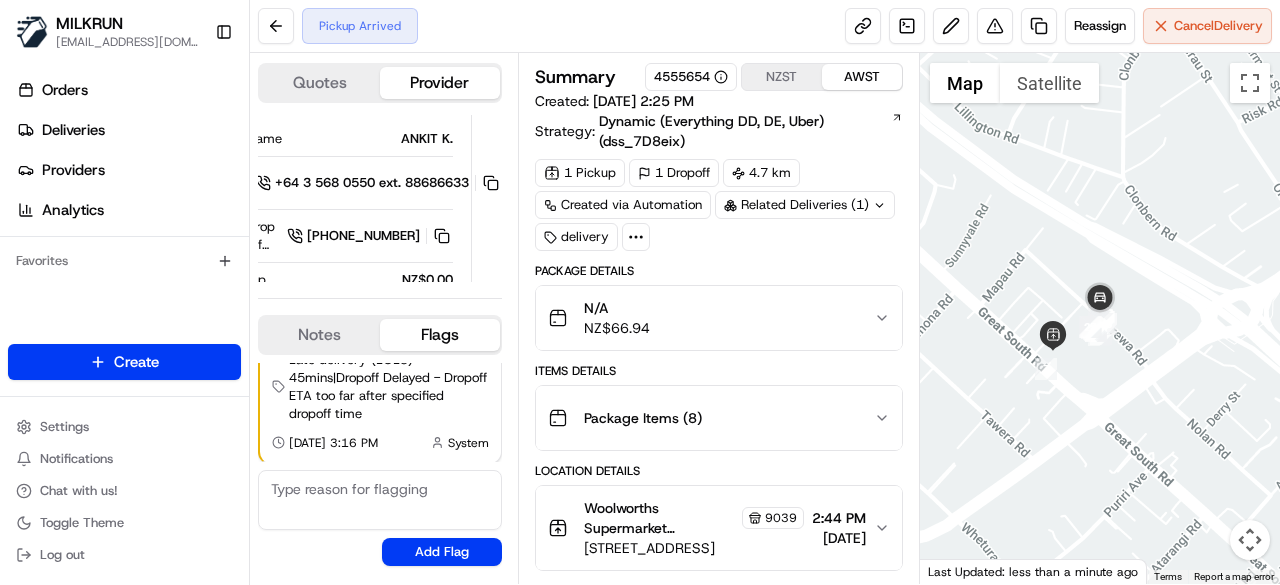 click on "NZST" at bounding box center (782, 77) 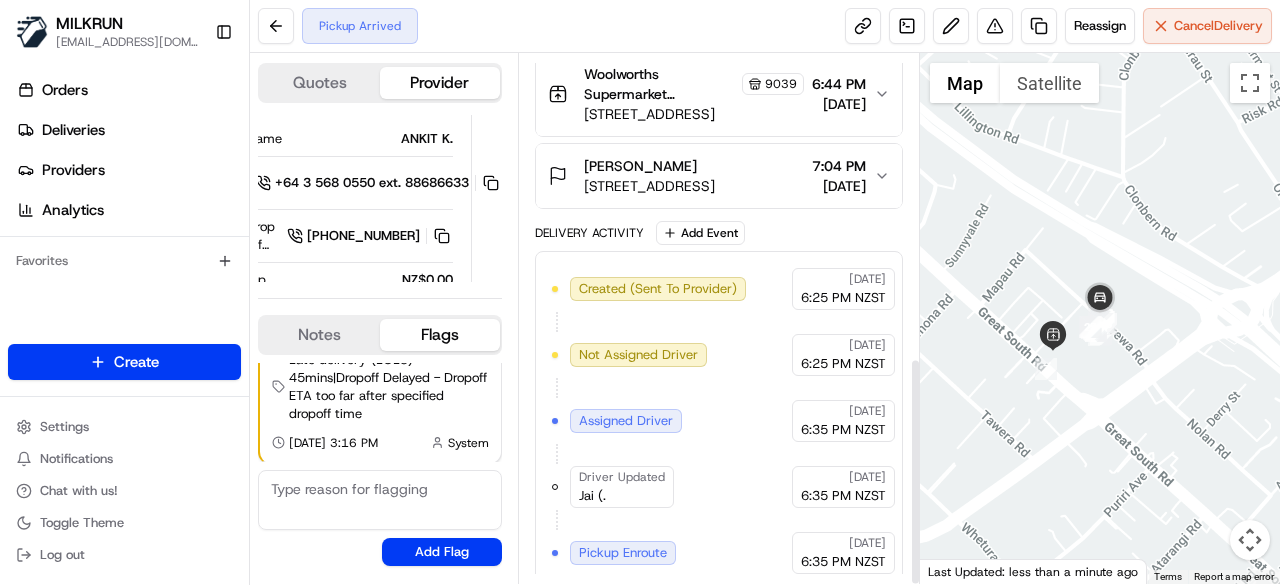 scroll, scrollTop: 703, scrollLeft: 0, axis: vertical 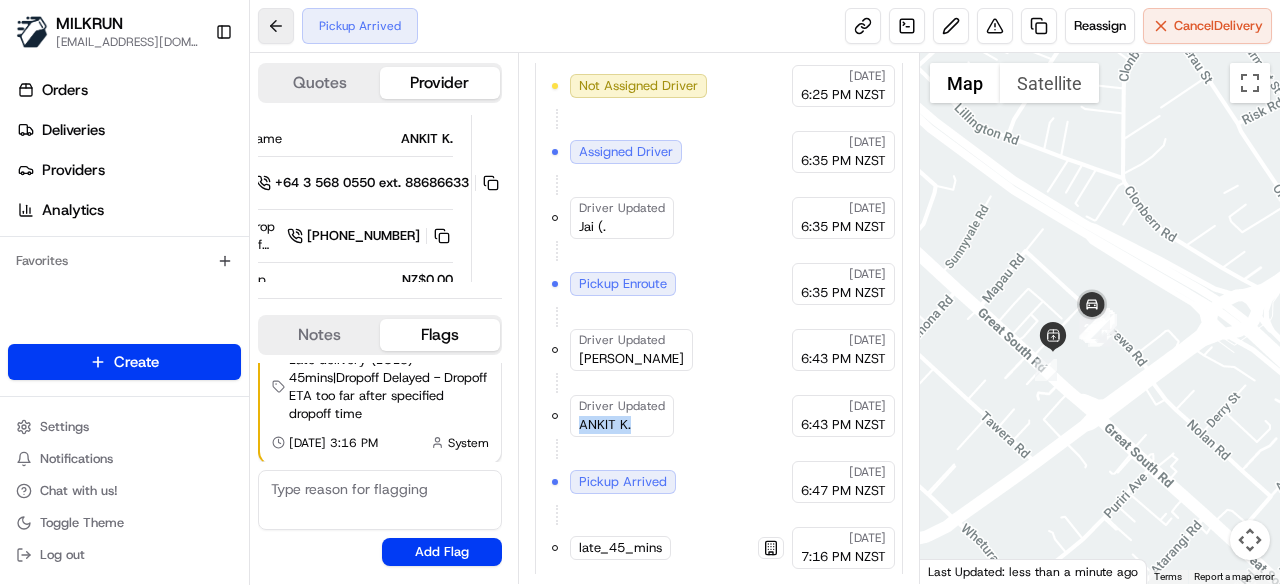click at bounding box center [276, 26] 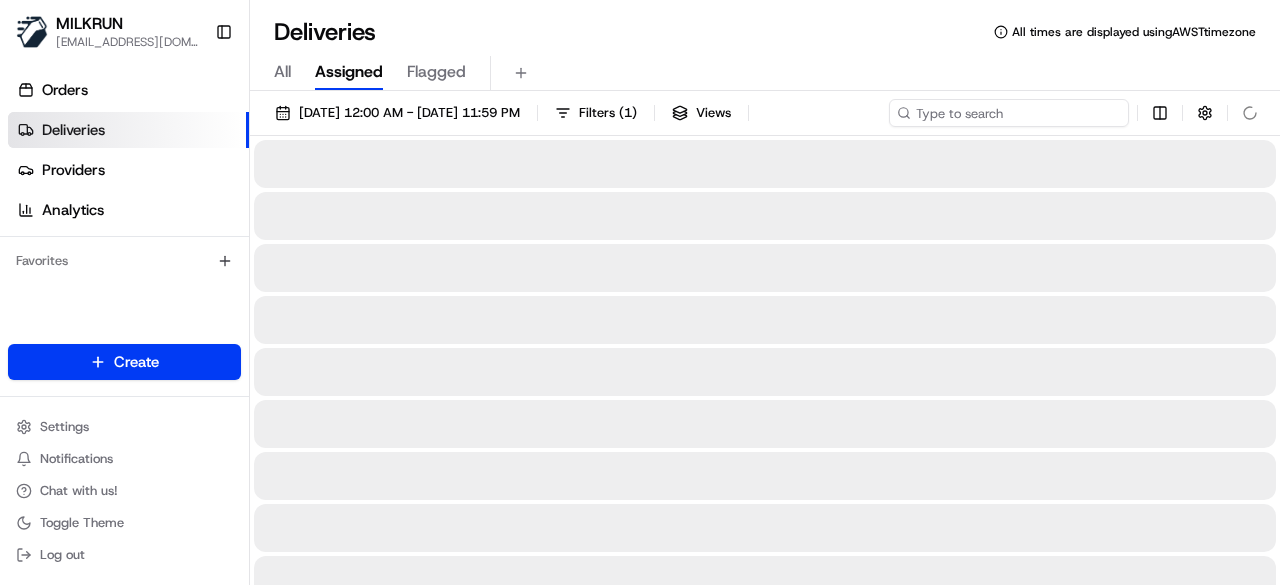 click at bounding box center [1009, 113] 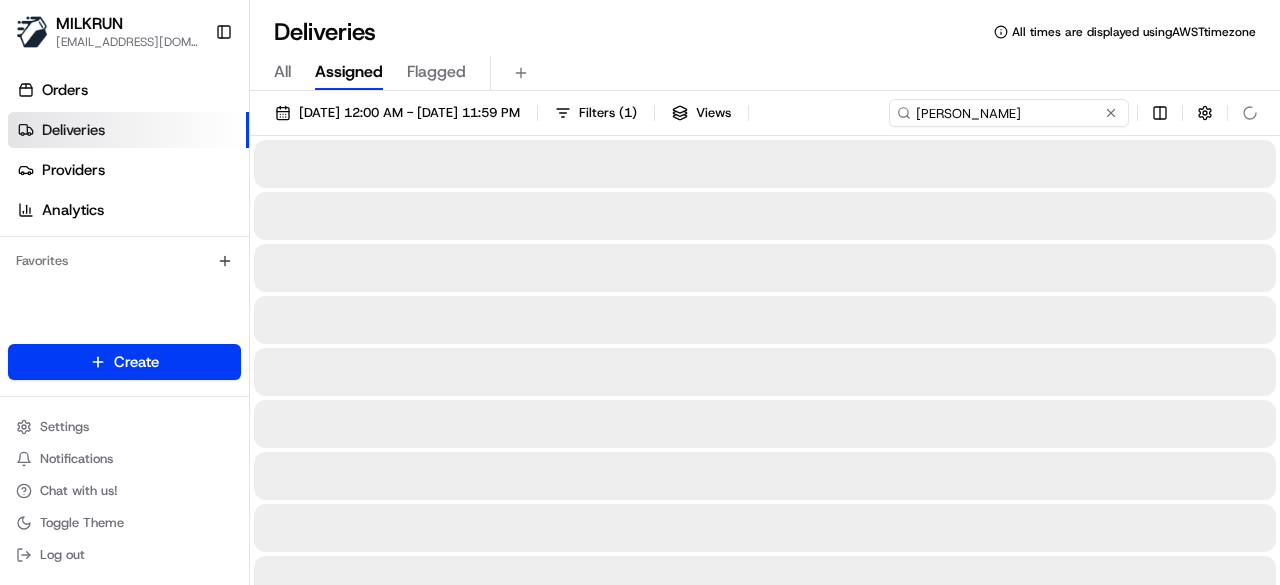 click on "Nicky  Duce" at bounding box center [1009, 113] 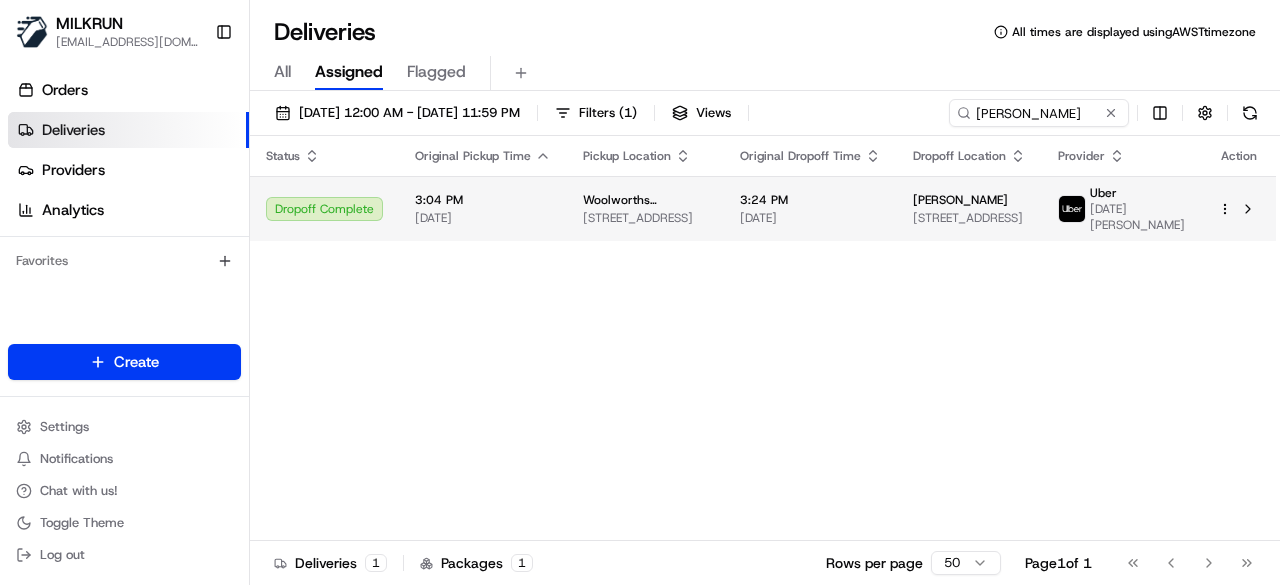 click on "MILKRUN kperera1@woolworths.com.au Toggle Sidebar Orders Deliveries Providers Analytics Favorites Main Menu Members & Organization Organization Users Roles Preferences Customization Tracking Orchestration Automations Locations Pickup Locations Dropoff Locations AI Support Call Agent Billing Billing Refund Requests Integrations Notification Triggers Webhooks API Keys Request Logs Create Settings Notifications Chat with us! Toggle Theme Log out Deliveries All times are displayed using  AWST  timezone All Assigned Flagged 14/07/2025 12:00 AM - 14/07/2025 11:59 PM Filters ( 1 ) Views Nicky Duce Status Original Pickup Time Pickup Location Original Dropoff Time Dropoff Location Provider Action Dropoff Complete 3:04 PM 14/07/2025 Woolworths Supermarket AU - Brookwater 2 Tournament Dr, Brookwater, QLD 4300, AU 3:24 PM 14/07/2025 Nicky Duce 19 Mahogany Rise, Brookwater, QLD 4300, AU Uber KARTIK N. Deliveries 1 Packages 1 Rows per page 50 Page  1  of   1 Go to first page Go to previous page" at bounding box center (640, 292) 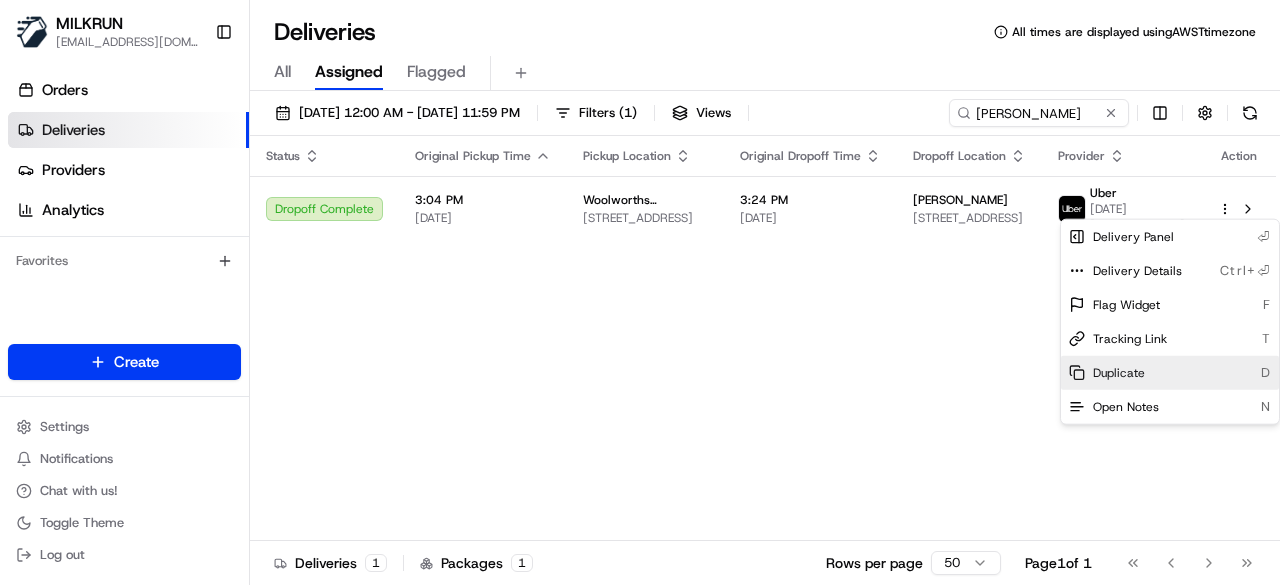 click on "Duplicate" at bounding box center [1119, 373] 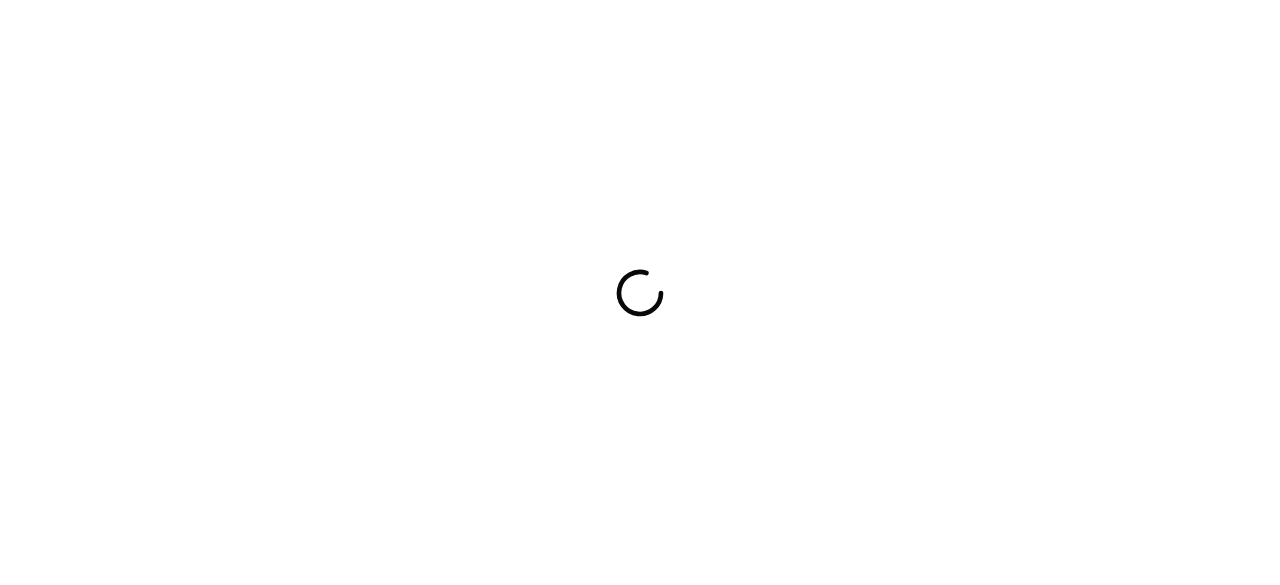 scroll, scrollTop: 0, scrollLeft: 0, axis: both 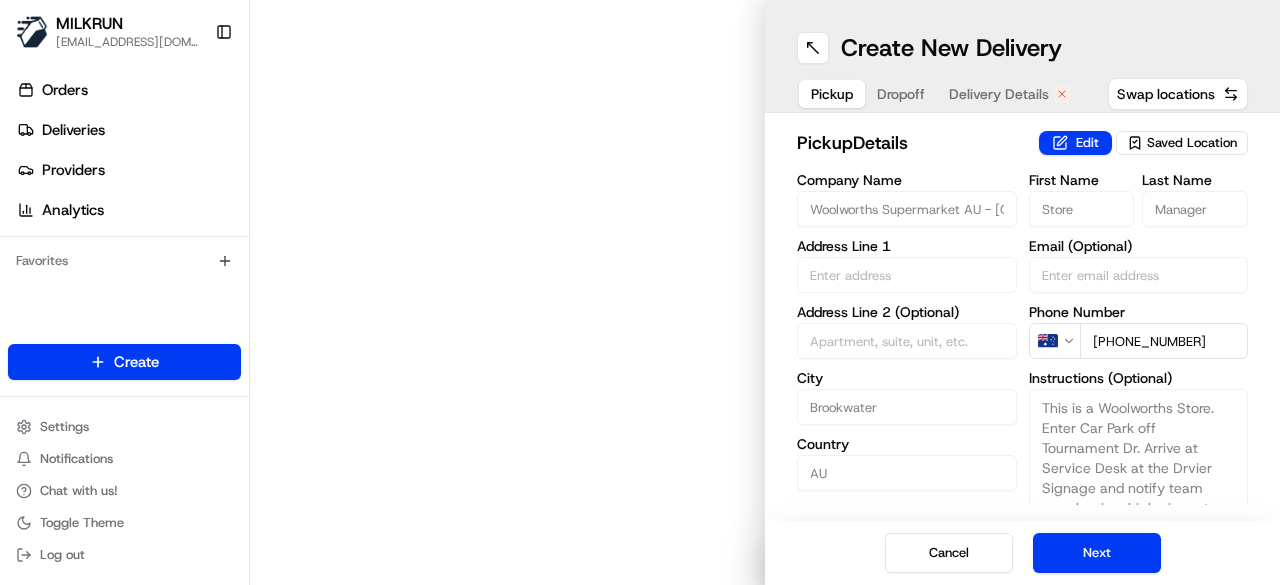 type on "2 Tournament Dr" 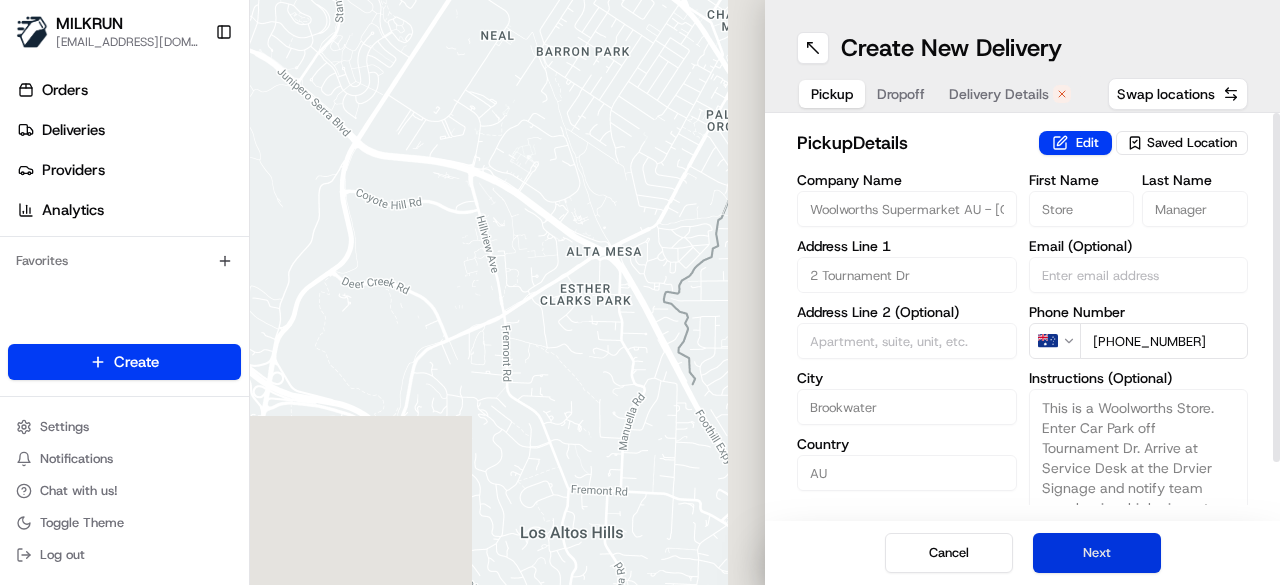 click on "Next" at bounding box center (1097, 553) 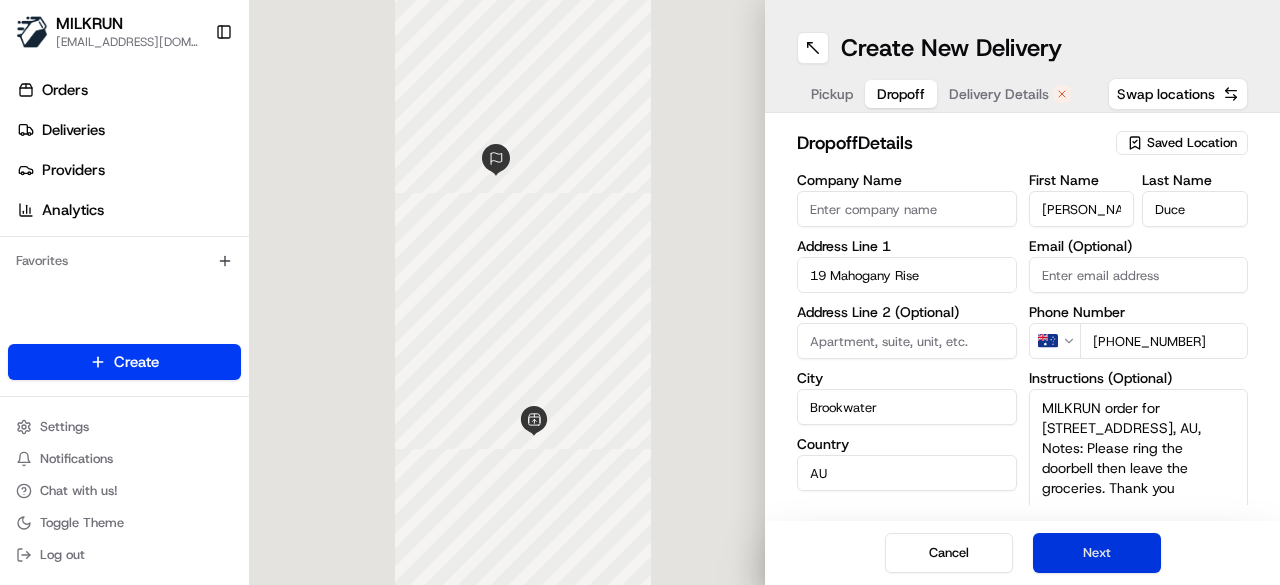 click on "Next" at bounding box center [1097, 553] 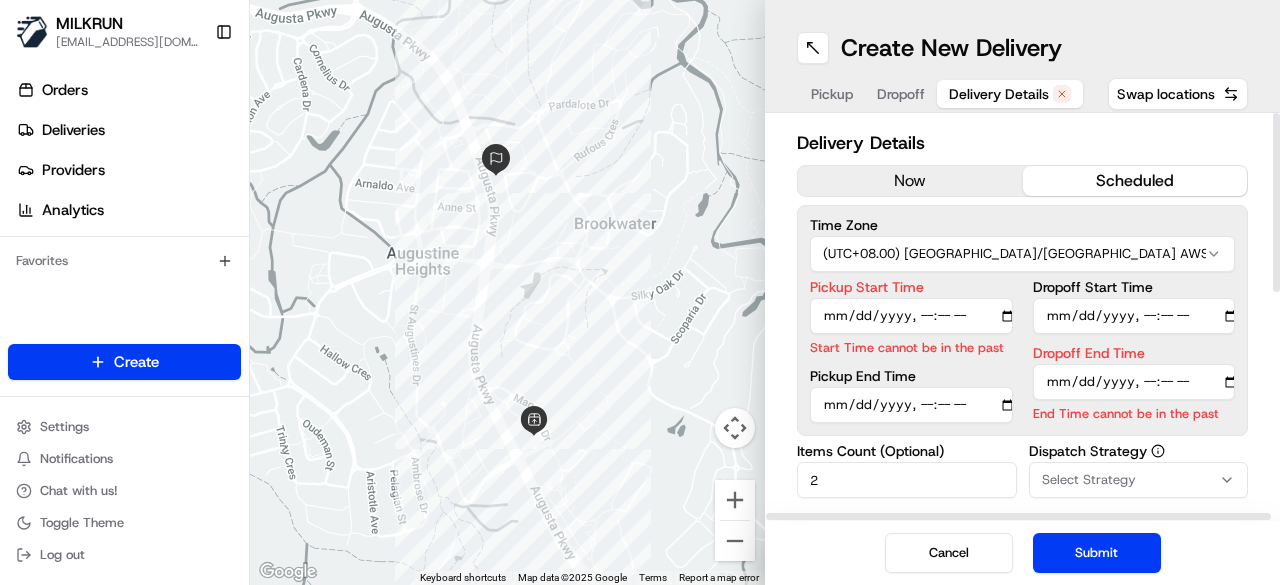 click on "now" at bounding box center [910, 181] 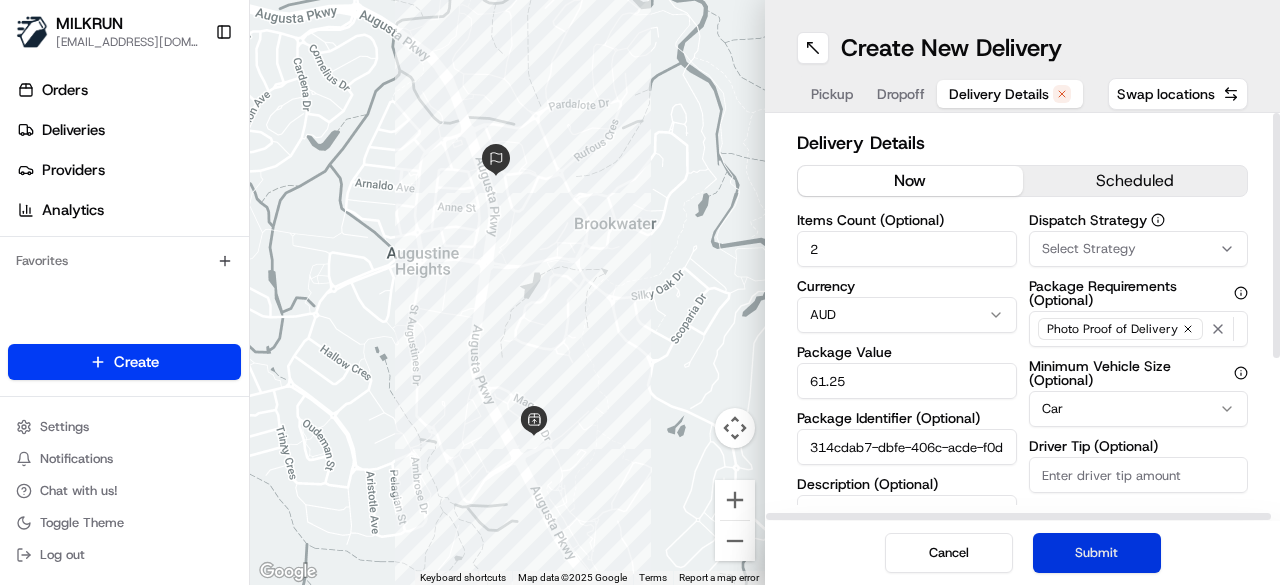 click on "Submit" at bounding box center (1097, 553) 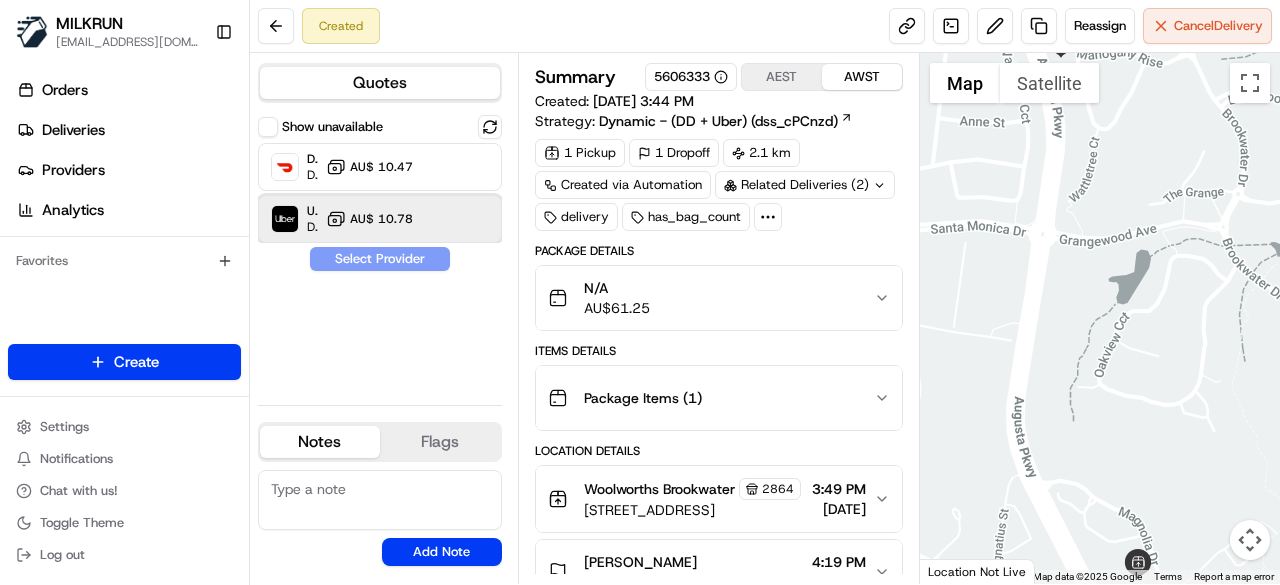 click on "Uber Dropoff ETA   30 minutes AU$   10.78" at bounding box center [380, 219] 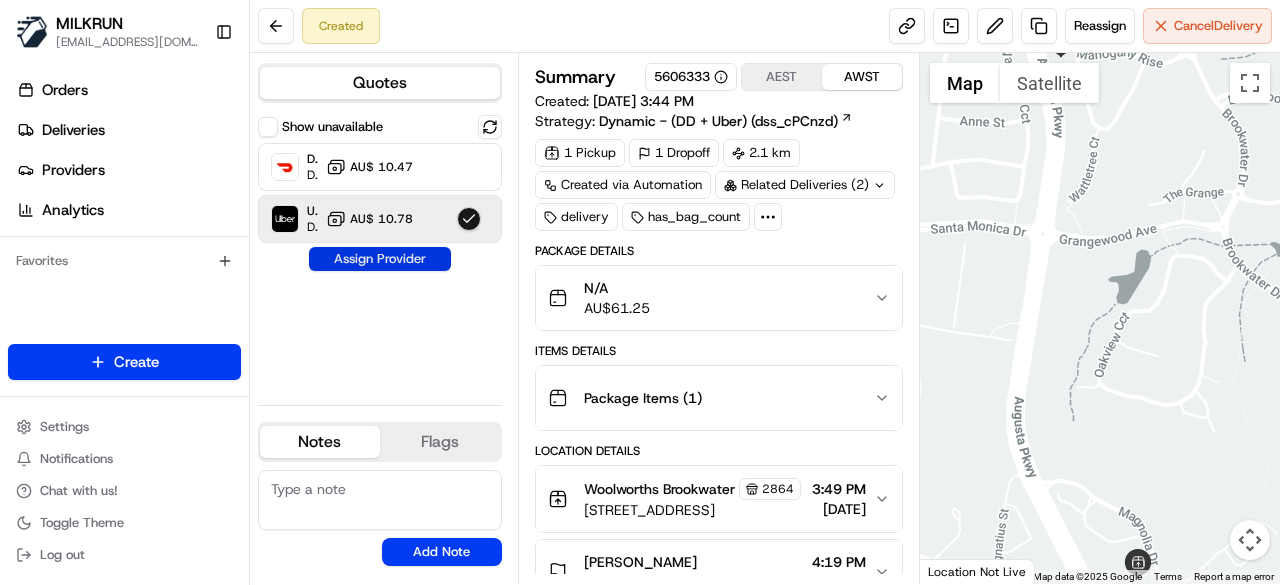 click on "Assign Provider" at bounding box center [380, 259] 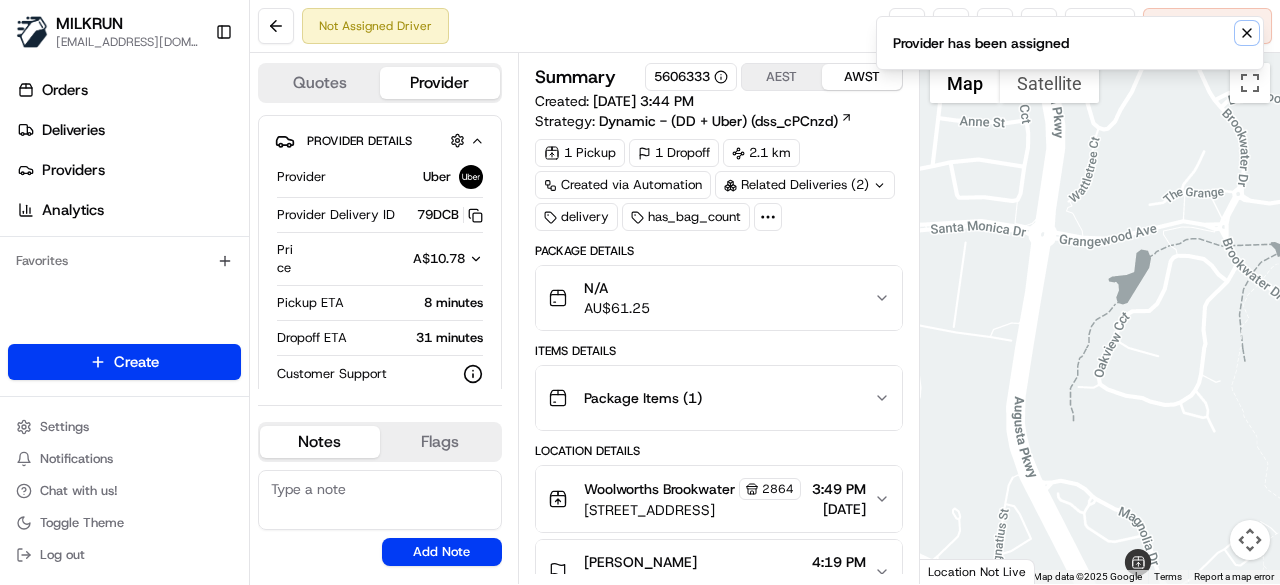 click 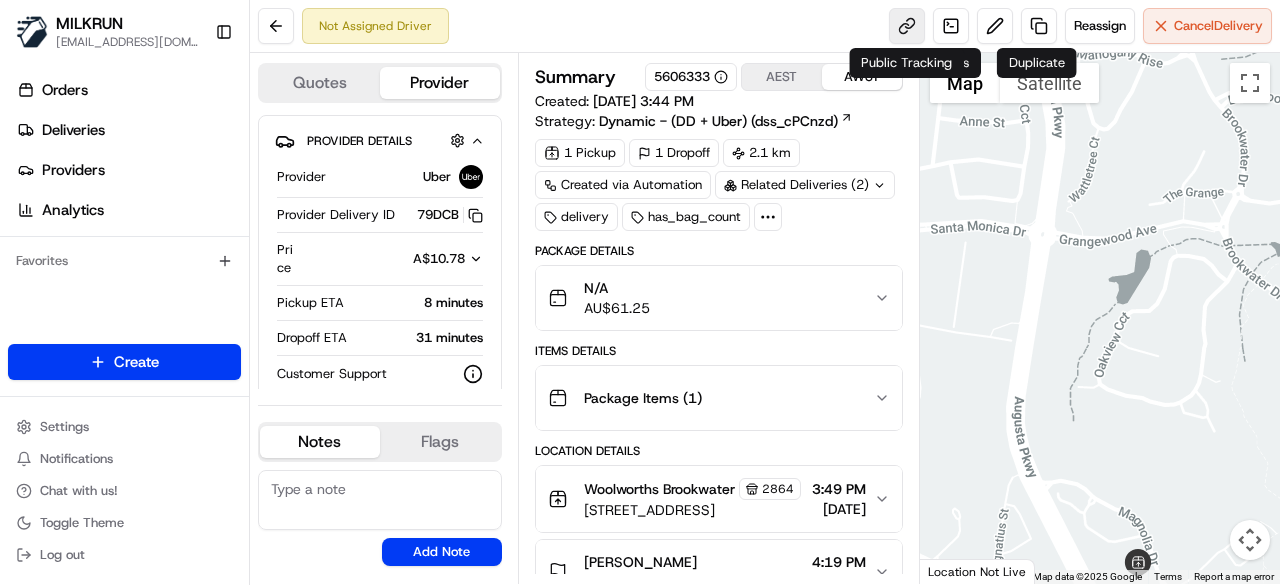 click at bounding box center (907, 26) 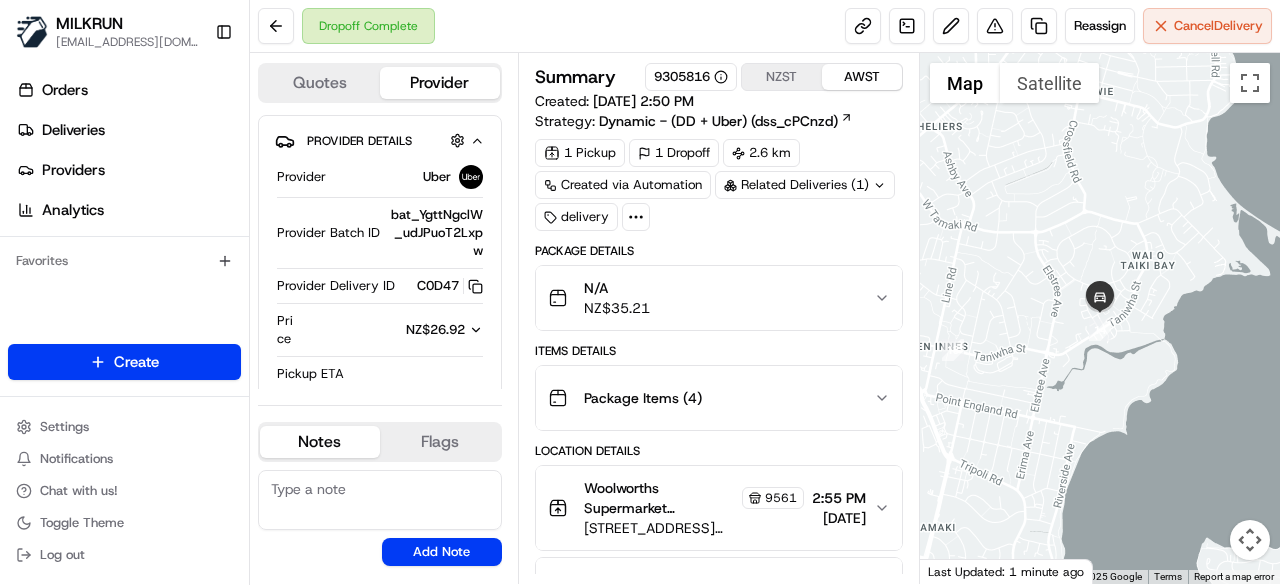 scroll, scrollTop: 0, scrollLeft: 0, axis: both 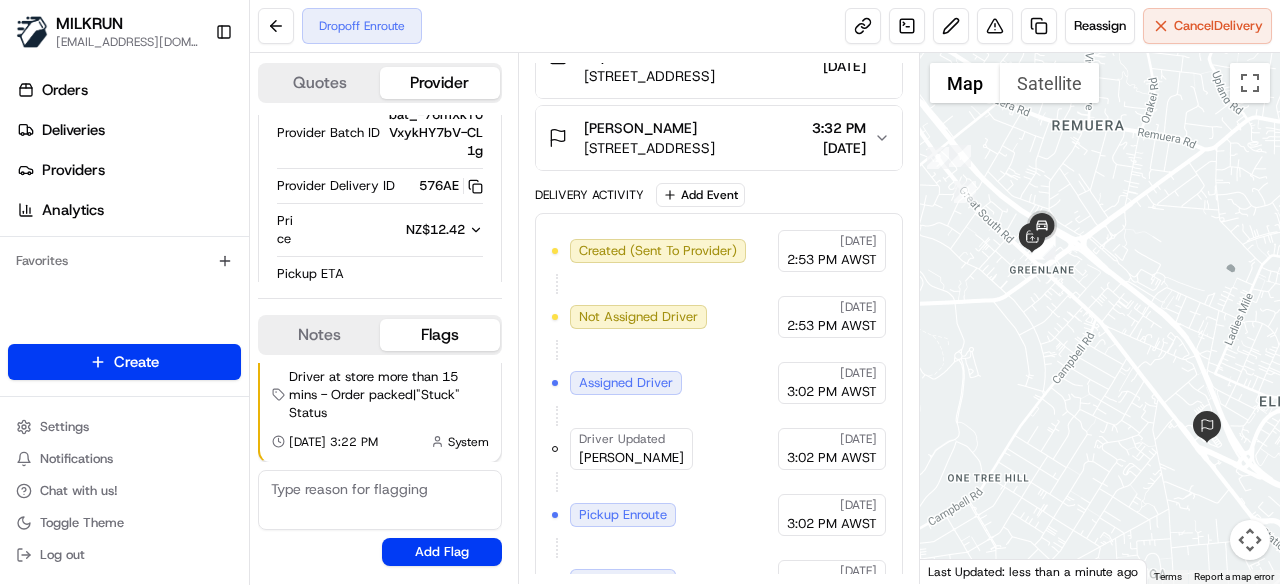 drag, startPoint x: 1143, startPoint y: 390, endPoint x: 1081, endPoint y: 318, distance: 95.015785 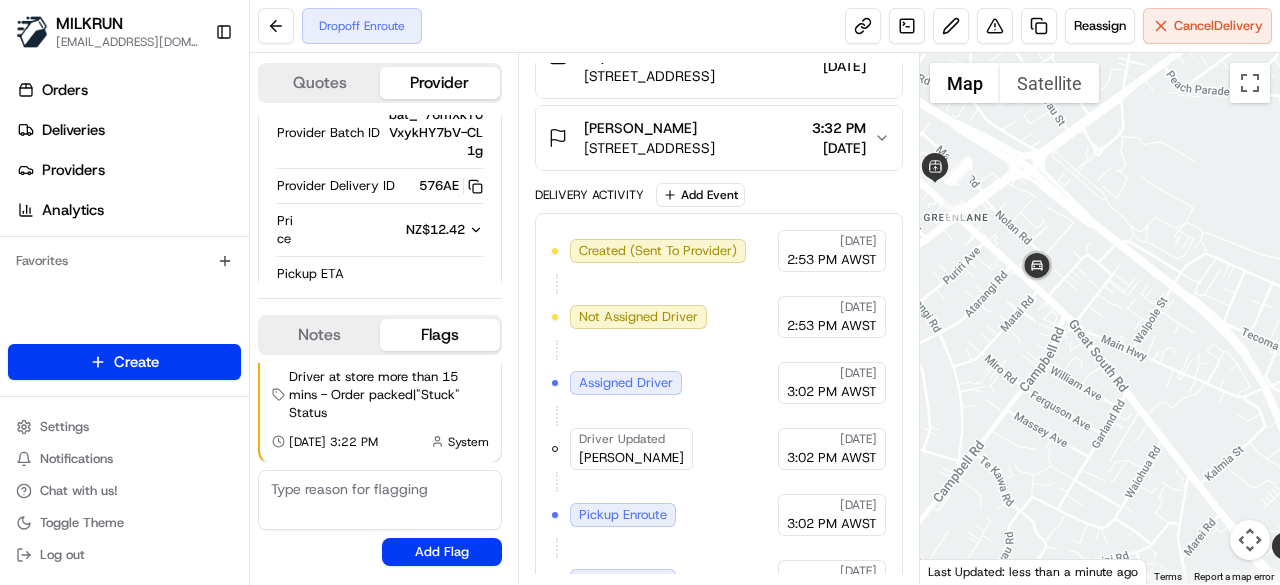drag, startPoint x: 1115, startPoint y: 420, endPoint x: 1027, endPoint y: 304, distance: 145.6022 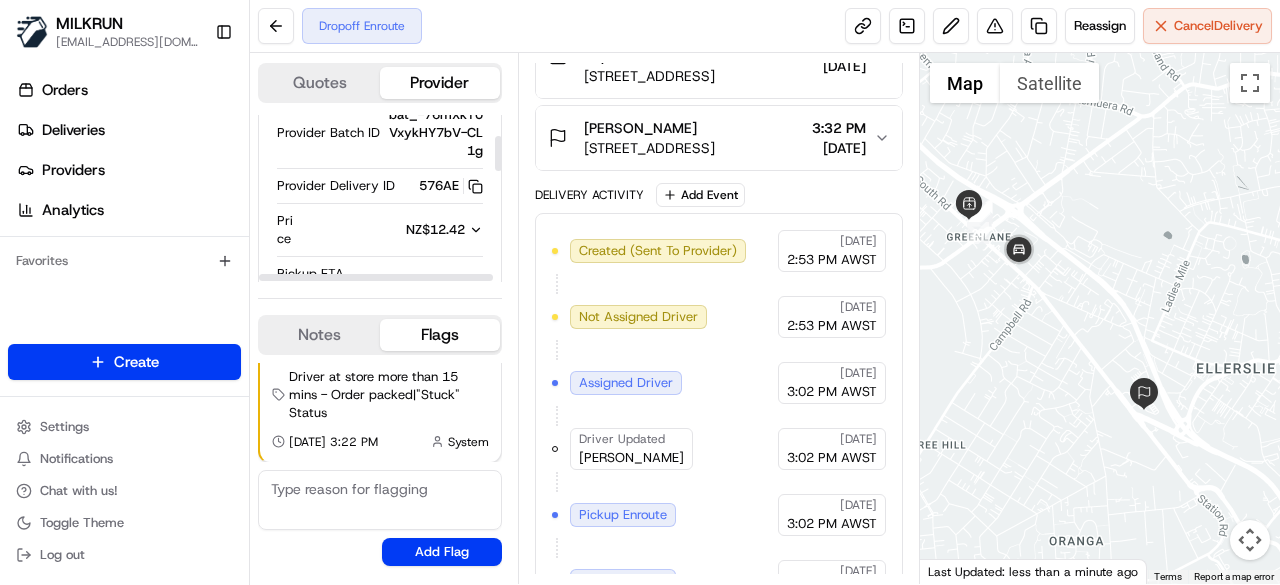 scroll, scrollTop: 200, scrollLeft: 0, axis: vertical 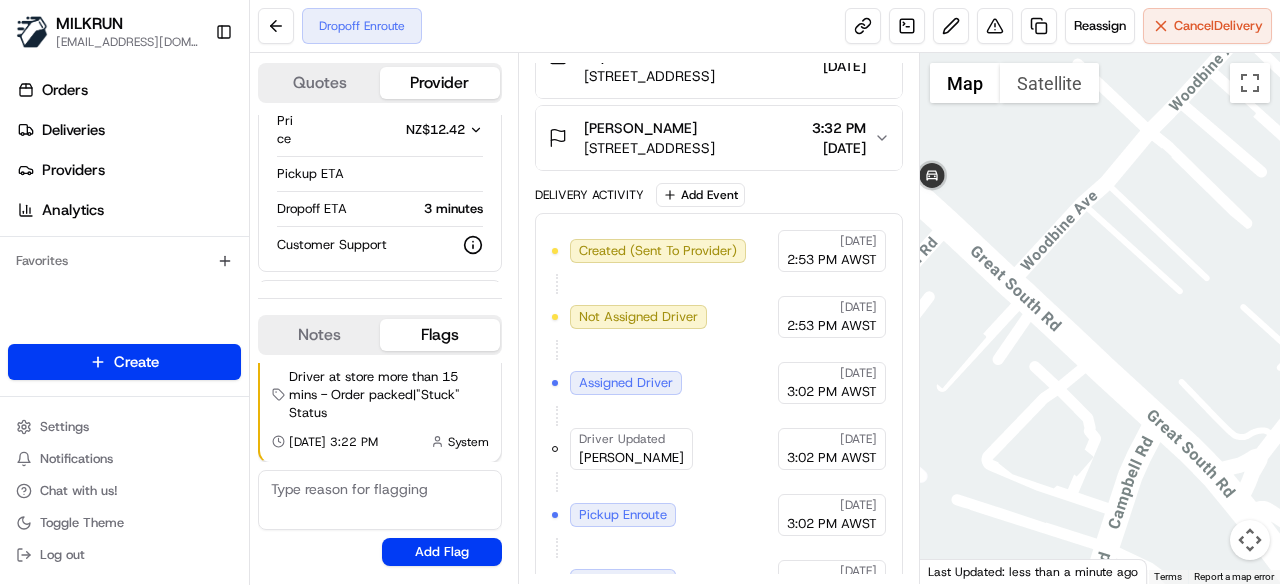 drag, startPoint x: 982, startPoint y: 277, endPoint x: 1088, endPoint y: 276, distance: 106.004715 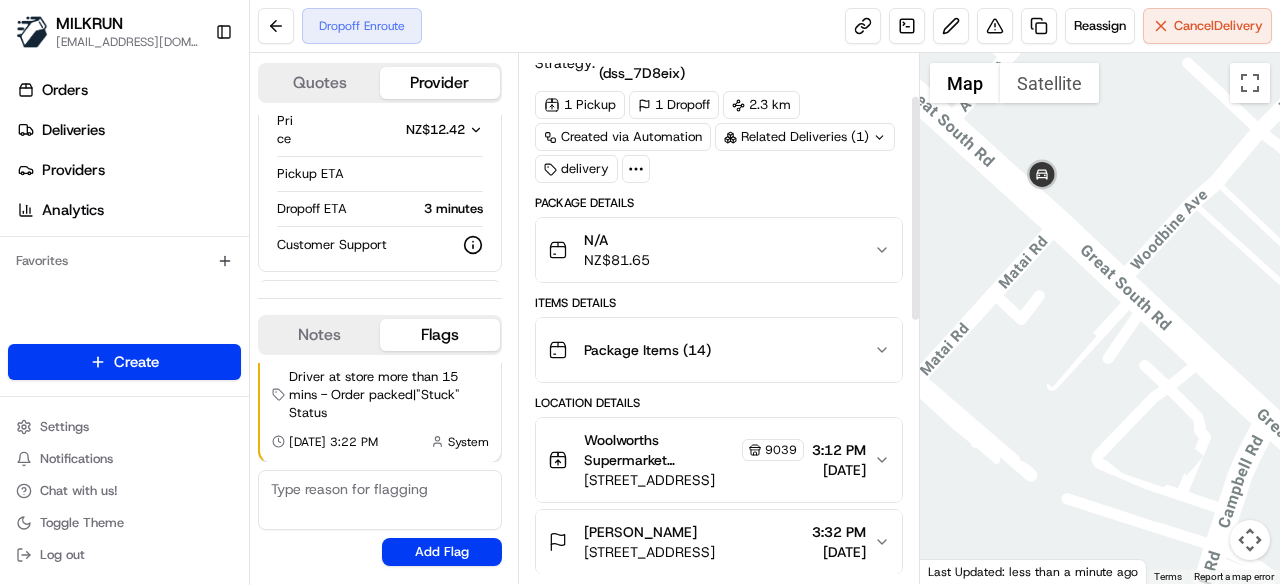 scroll, scrollTop: 100, scrollLeft: 0, axis: vertical 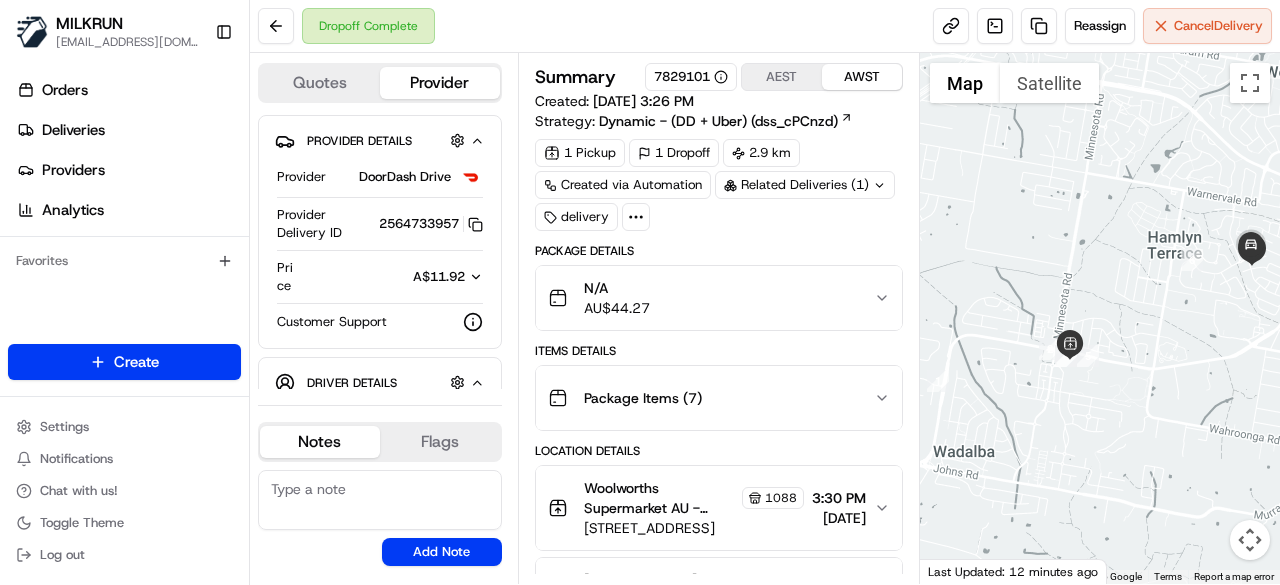 drag, startPoint x: 1274, startPoint y: 272, endPoint x: 1210, endPoint y: 294, distance: 67.6757 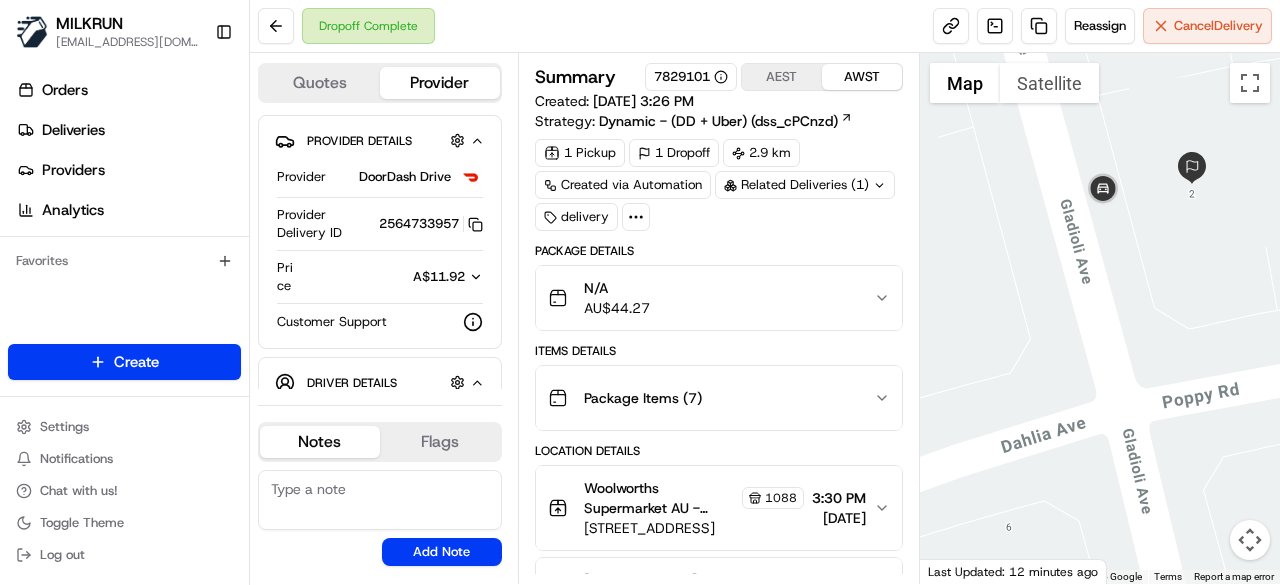 drag, startPoint x: 1174, startPoint y: 194, endPoint x: 1126, endPoint y: 264, distance: 84.87638 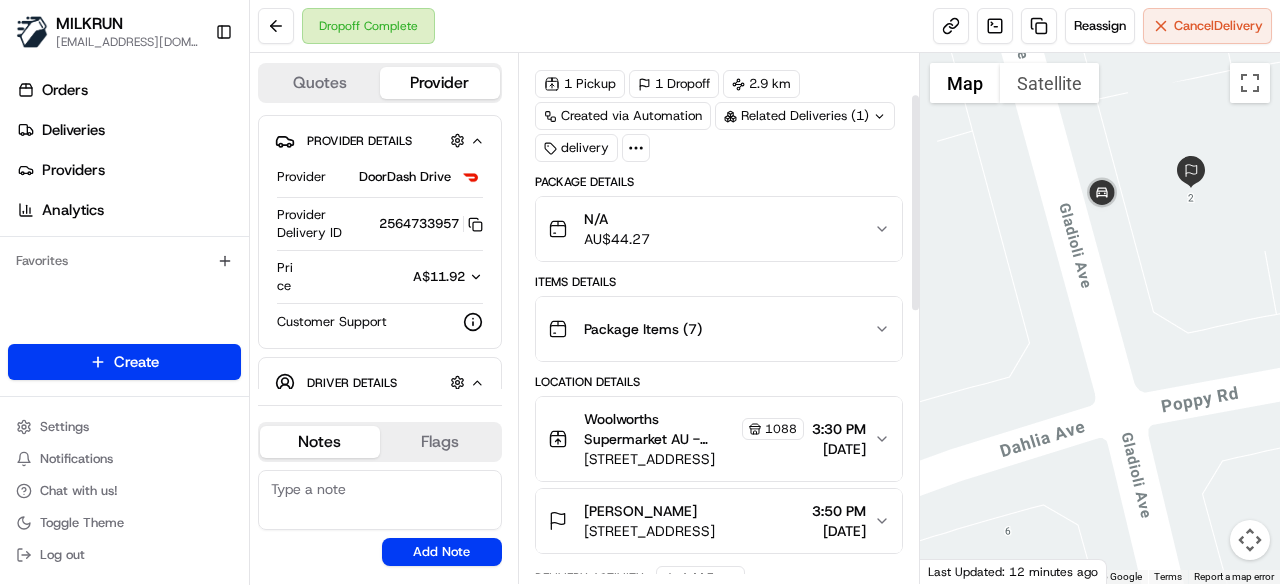 scroll, scrollTop: 100, scrollLeft: 0, axis: vertical 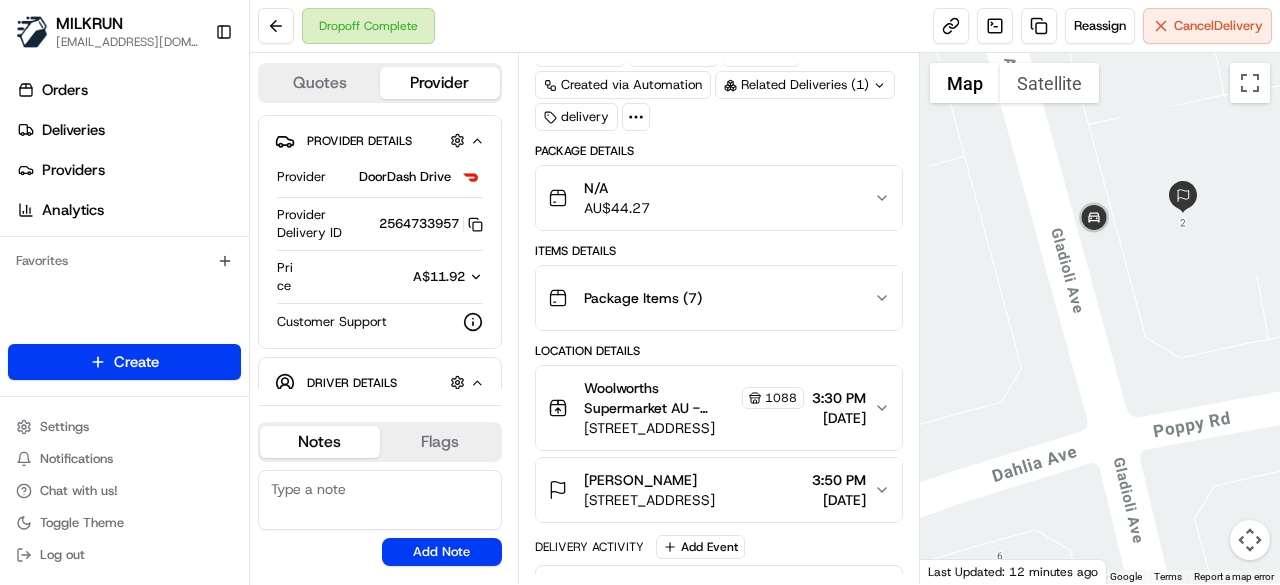drag, startPoint x: 1194, startPoint y: 387, endPoint x: 1186, endPoint y: 415, distance: 29.12044 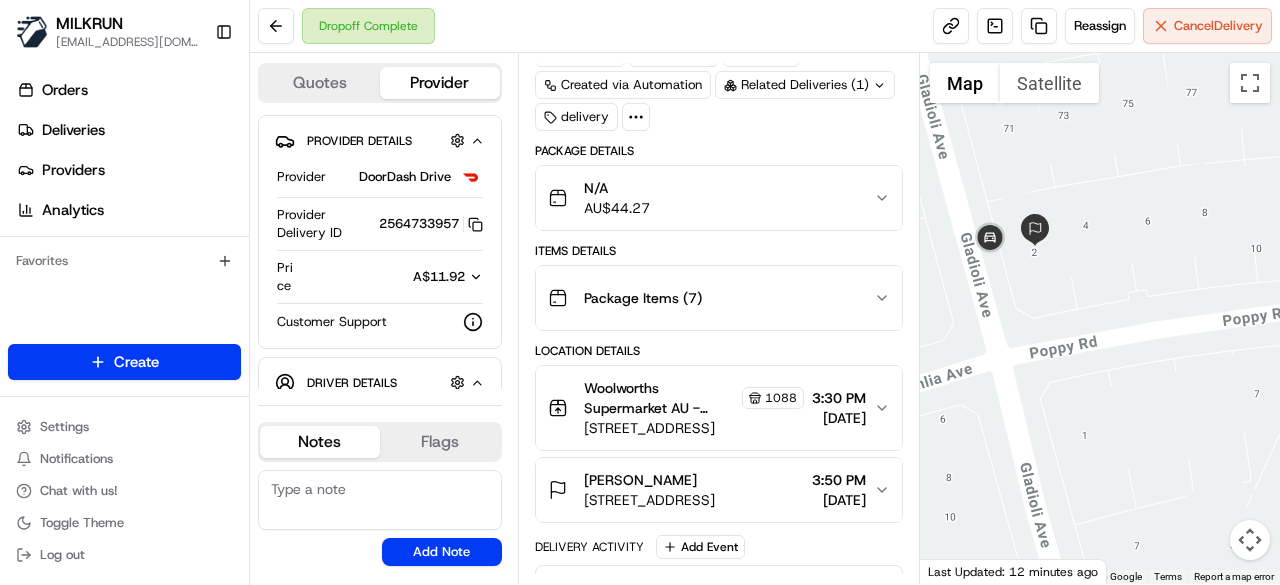 drag, startPoint x: 1232, startPoint y: 418, endPoint x: 1078, endPoint y: 351, distance: 167.94344 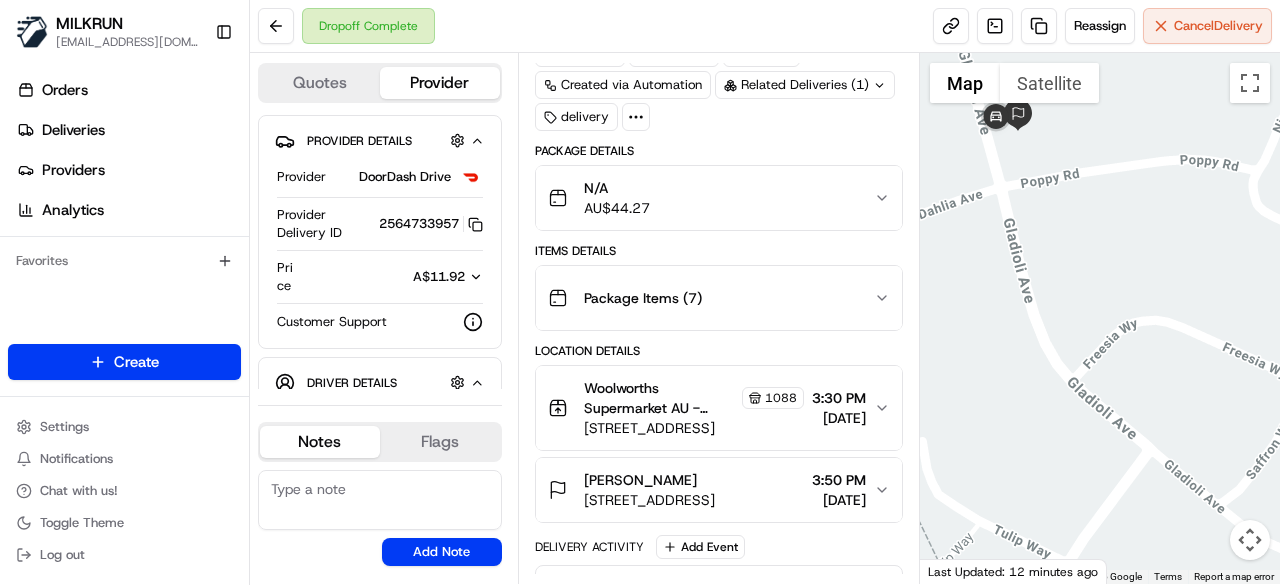 drag, startPoint x: 1108, startPoint y: 433, endPoint x: 1062, endPoint y: 257, distance: 181.91206 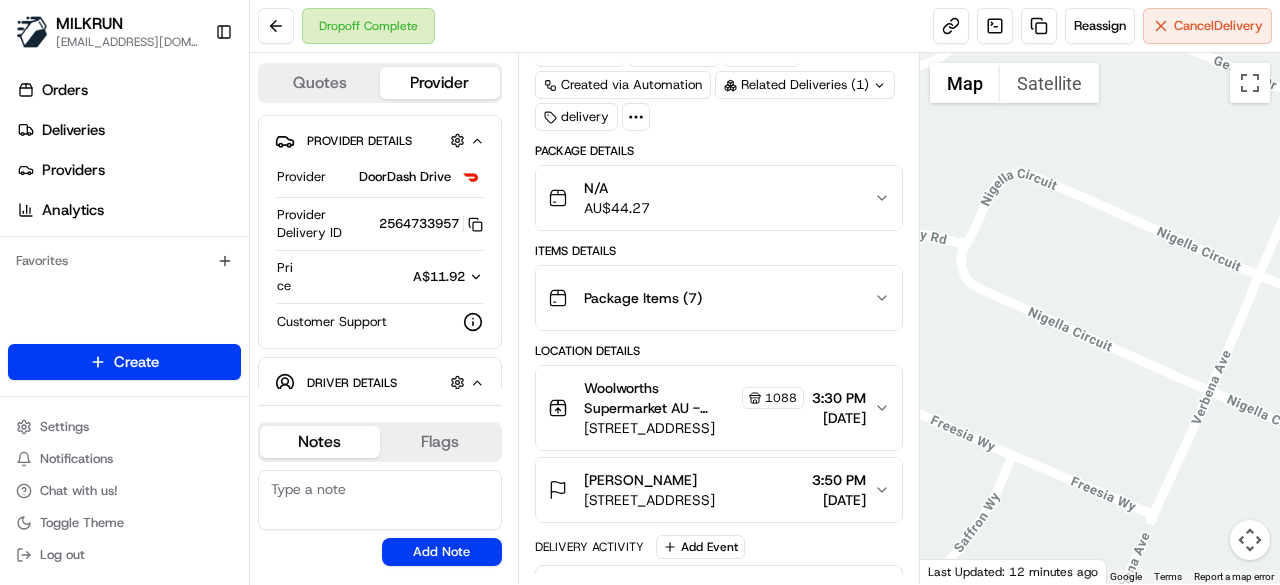 drag, startPoint x: 1156, startPoint y: 245, endPoint x: 1124, endPoint y: 294, distance: 58.5235 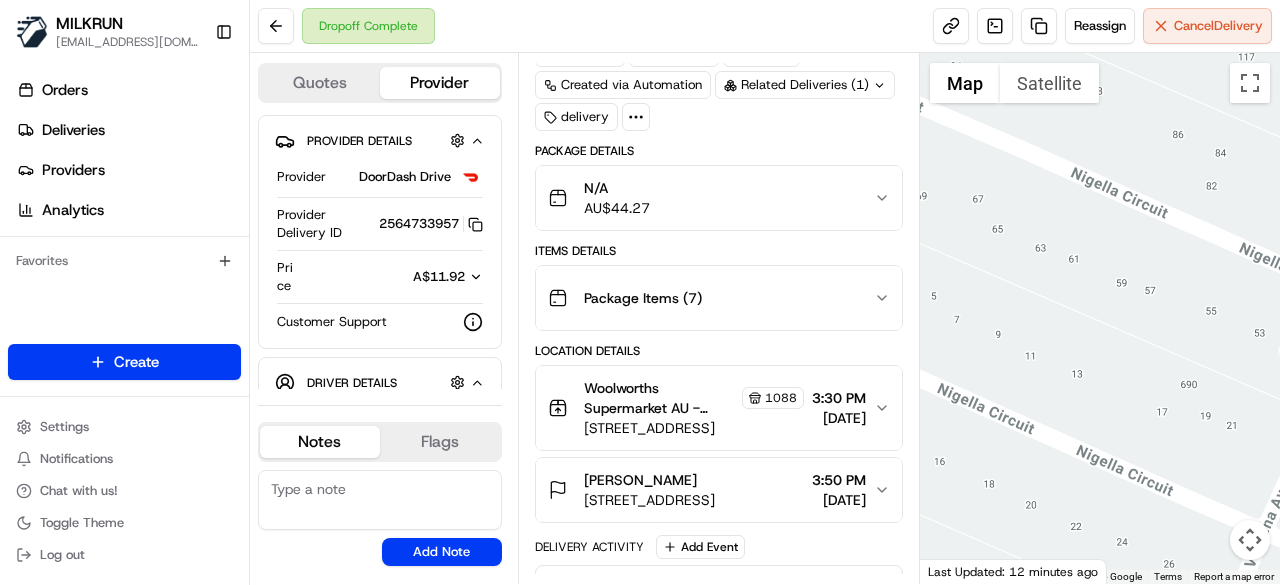 drag, startPoint x: 977, startPoint y: 297, endPoint x: 998, endPoint y: 245, distance: 56.0803 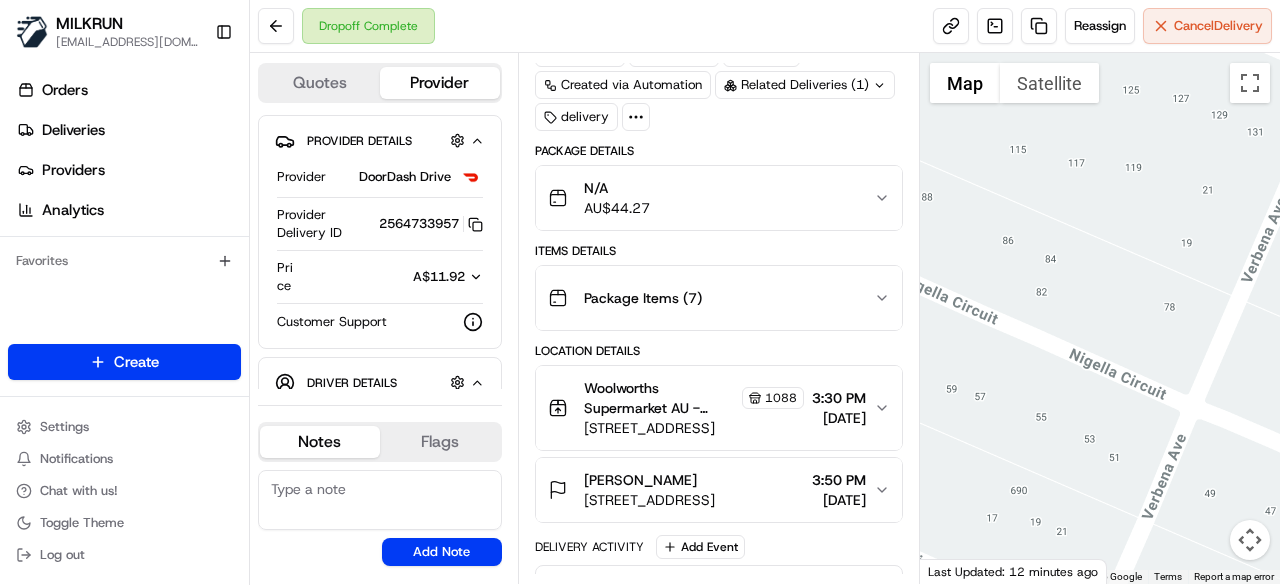 drag, startPoint x: 1218, startPoint y: 356, endPoint x: 1267, endPoint y: 521, distance: 172.12206 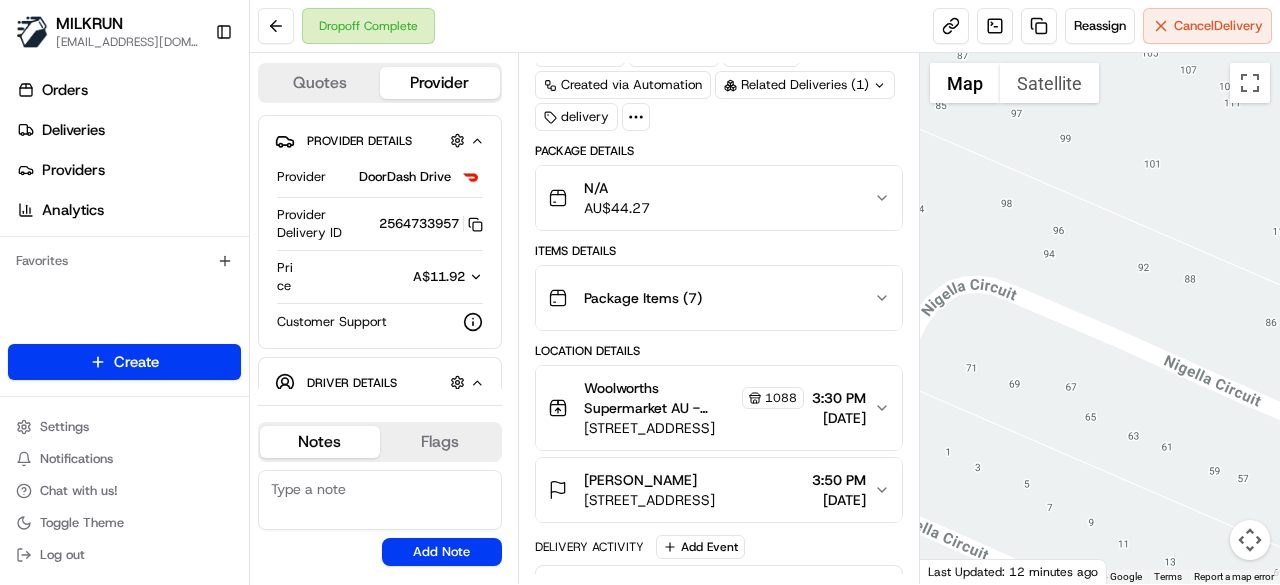 drag, startPoint x: 1088, startPoint y: 384, endPoint x: 1222, endPoint y: 426, distance: 140.42792 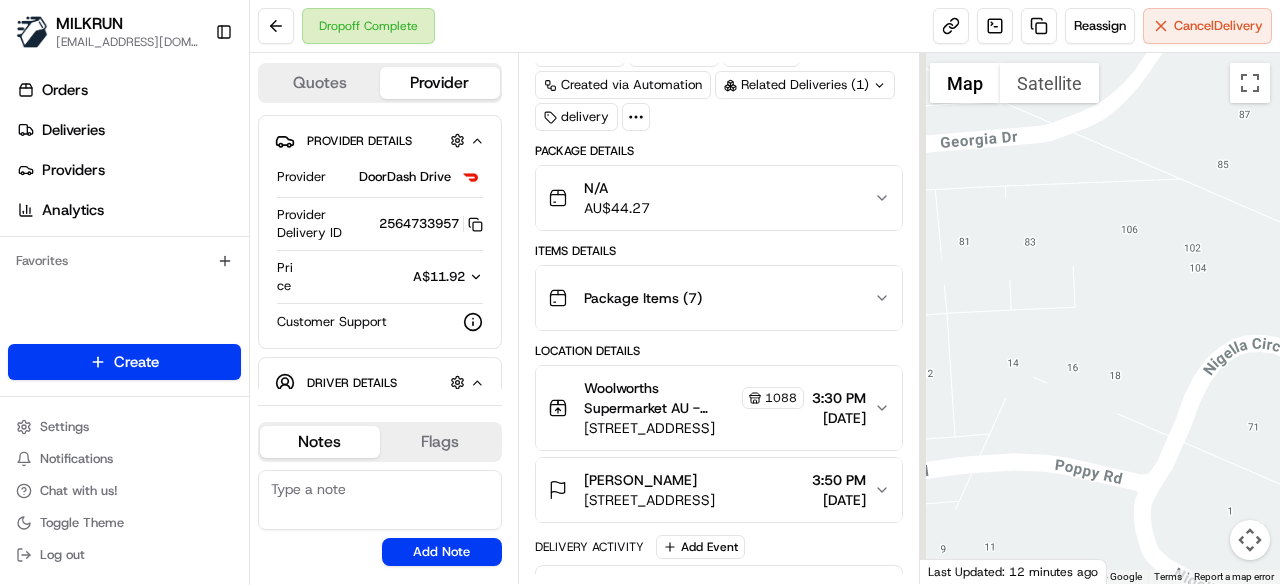 drag, startPoint x: 1059, startPoint y: 410, endPoint x: 1212, endPoint y: 366, distance: 159.20113 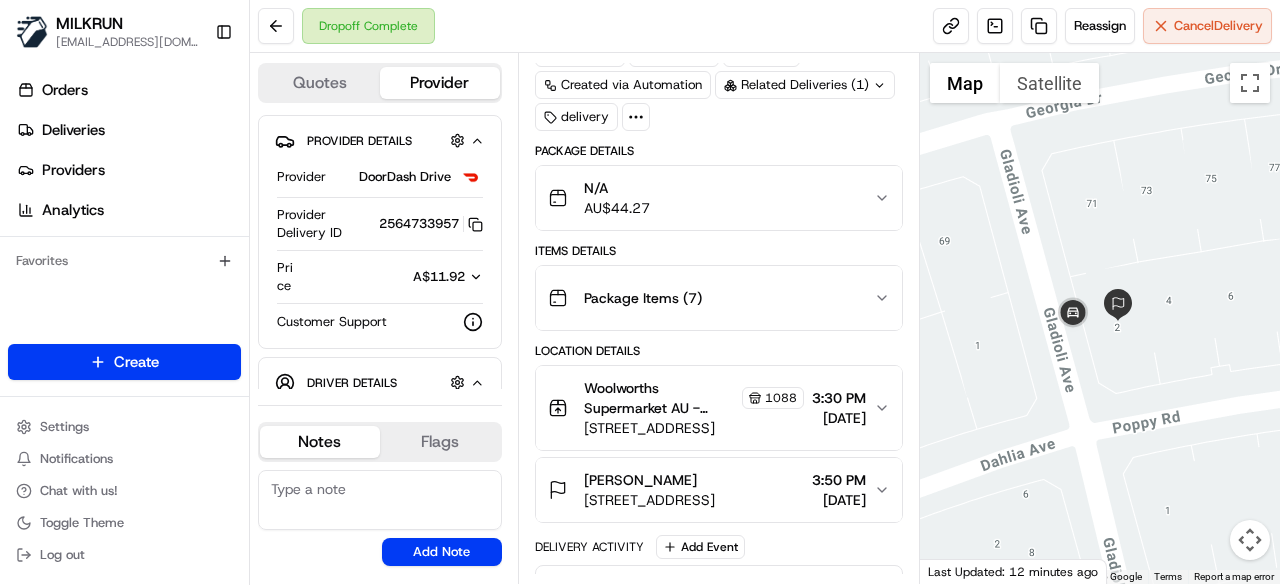 drag, startPoint x: 1018, startPoint y: 392, endPoint x: 1244, endPoint y: 361, distance: 228.1162 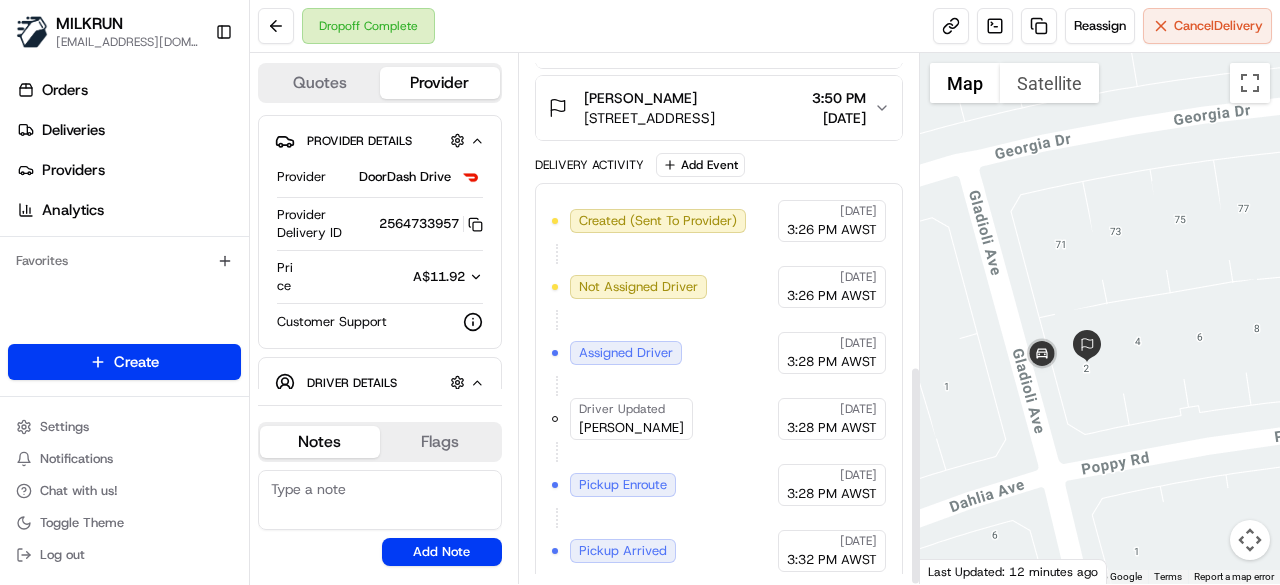 scroll, scrollTop: 748, scrollLeft: 0, axis: vertical 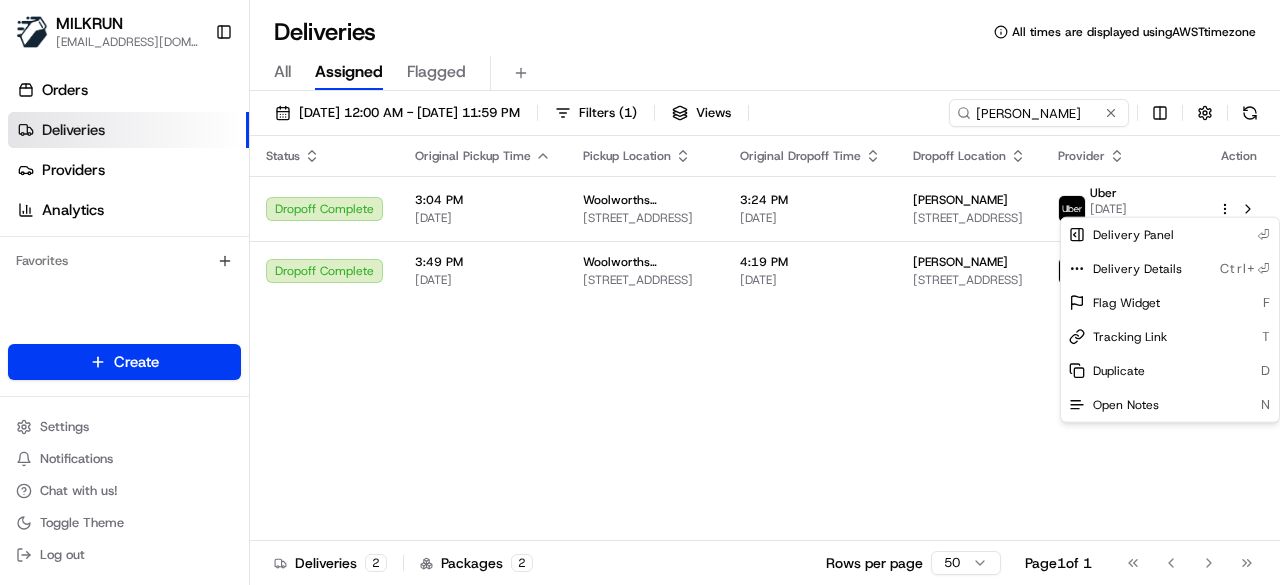 click on "MILKRUN kperera1@woolworths.com.au Toggle Sidebar Orders Deliveries Providers Analytics Favorites Main Menu Members & Organization Organization Users Roles Preferences Customization Tracking Orchestration Automations Locations Pickup Locations Dropoff Locations AI Support Call Agent Billing Billing Refund Requests Integrations Notification Triggers Webhooks API Keys Request Logs Create Settings Notifications Chat with us! Toggle Theme Log out Deliveries All times are displayed using  AWST  timezone All Assigned Flagged 14/07/2025 12:00 AM - 14/07/2025 11:59 PM Filters ( 1 ) Views Nicky Duce Status Original Pickup Time Pickup Location Original Dropoff Time Dropoff Location Provider Action Dropoff Complete 3:04 PM 14/07/2025 Woolworths Supermarket AU - Brookwater 2 Tournament Dr, Brookwater, QLD 4300, AU 3:24 PM 14/07/2025 Nicky Duce 19 Mahogany Rise, Brookwater, QLD 4300, AU Uber KARTIK N. Dropoff Complete 3:49 PM 14/07/2025 Woolworths Brookwater 2 Tournament Dr, Brookwater, QLD 4300, AU Uber 2" at bounding box center [640, 292] 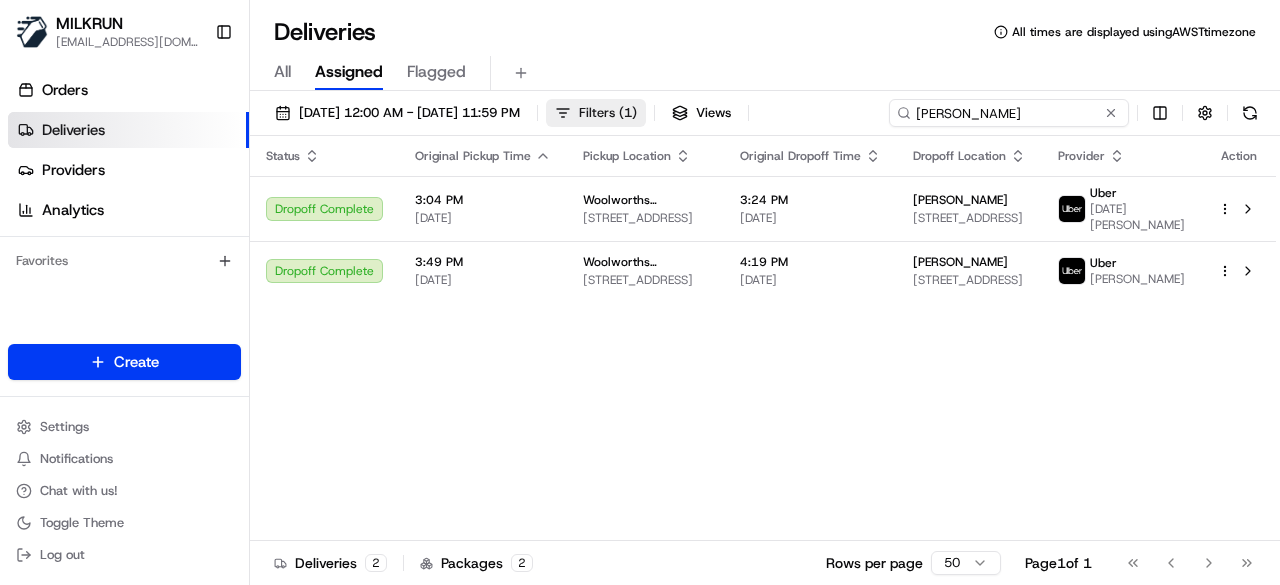 drag, startPoint x: 1045, startPoint y: 114, endPoint x: 704, endPoint y: 103, distance: 341.17737 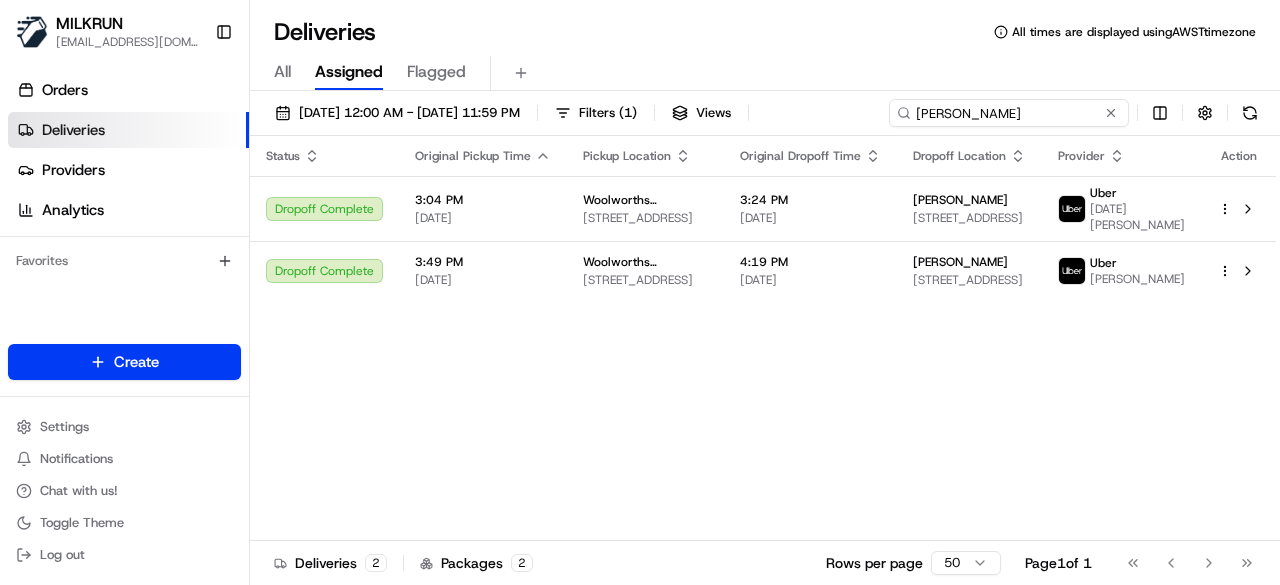 paste on "Zara  Br" 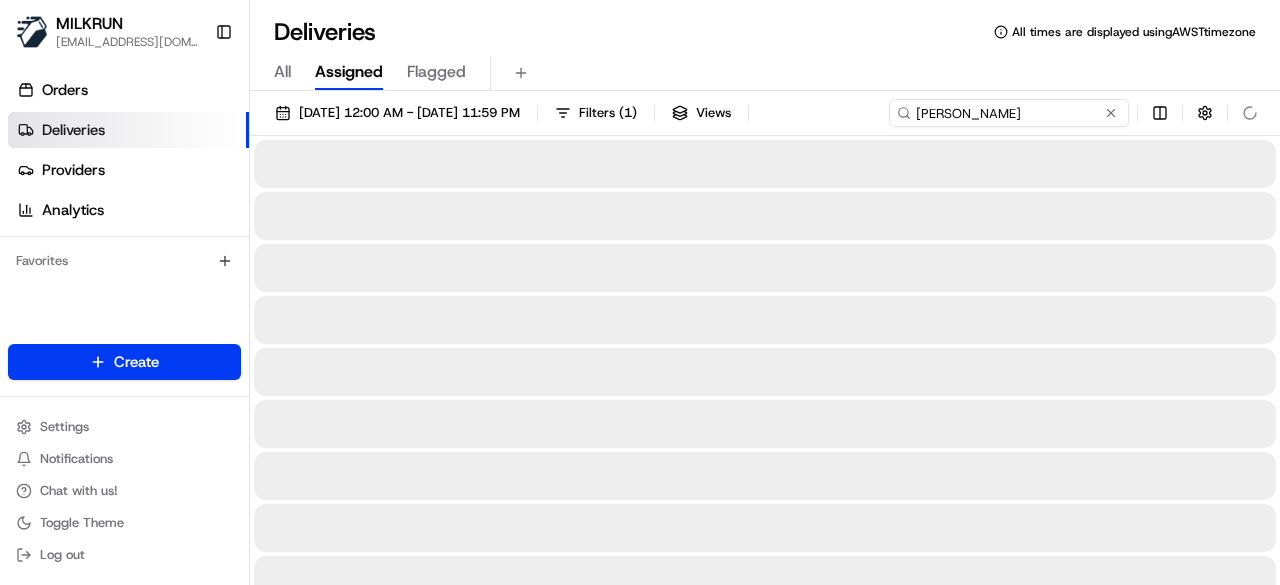 click on "Zara  Bruce" at bounding box center (1009, 113) 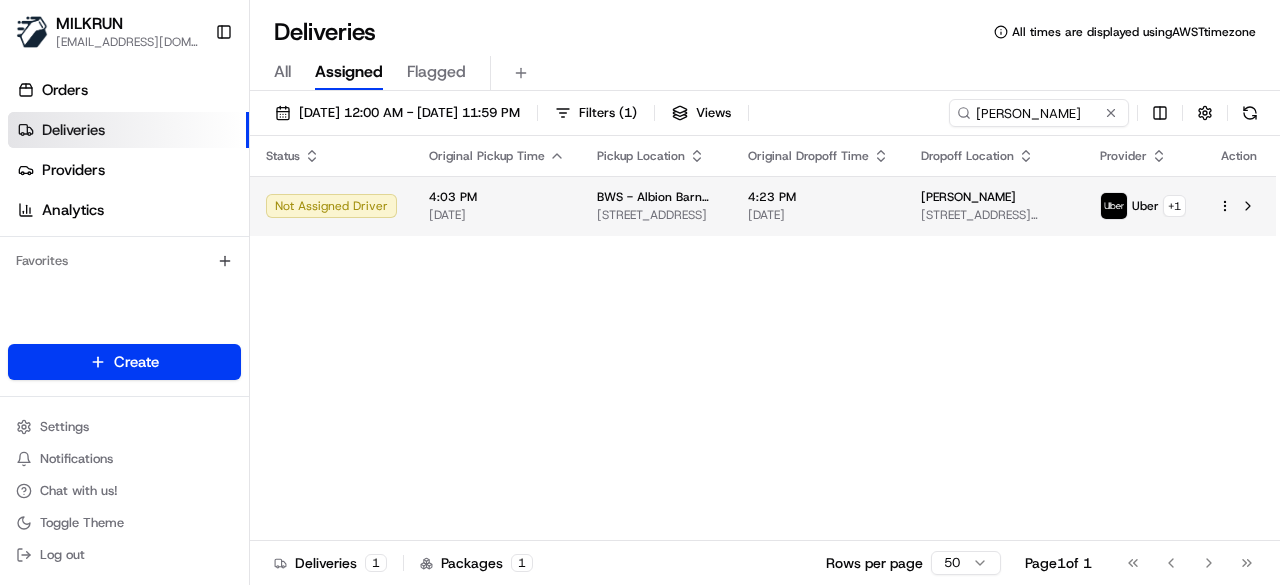 click on "Unit 45/9 Fuller St, Lutwyche, QLD 4030, AU" at bounding box center (994, 215) 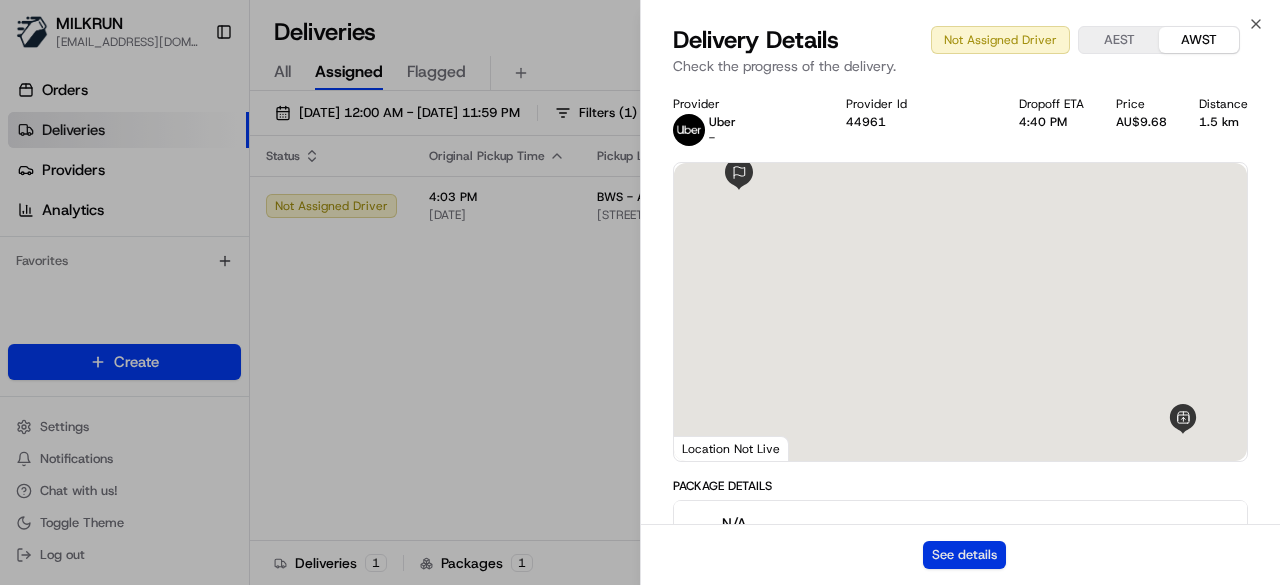 click on "See details" at bounding box center (964, 555) 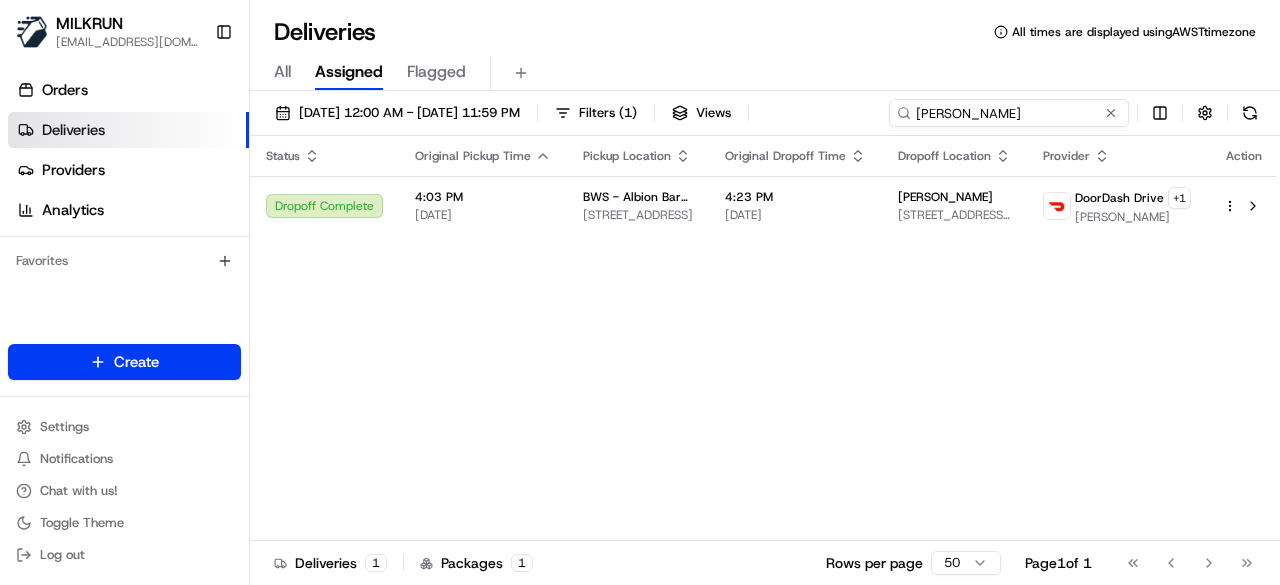 click on "Zara Bruce" at bounding box center [1009, 113] 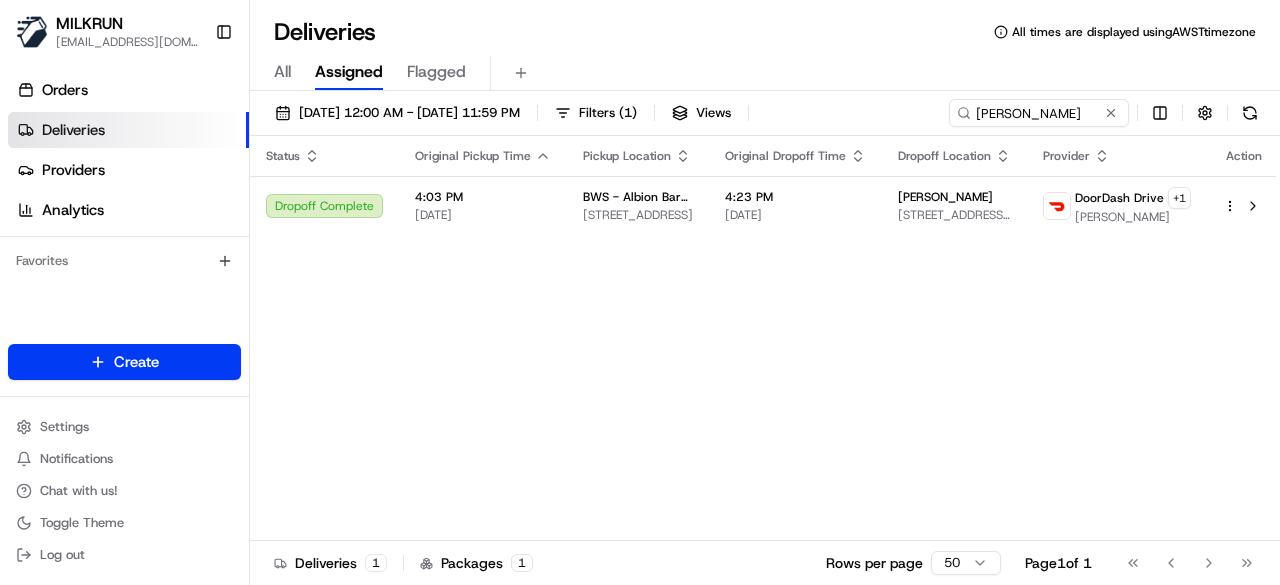 click on "14/07/2025 12:00 AM - 14/07/2025 11:59 PM Filters ( 1 ) Views Zara Bruce Status Original Pickup Time Pickup Location Original Dropoff Time Dropoff Location Provider Action Dropoff Complete 4:03 PM 14/07/2025 BWS - Albion Barn BWS 300 Sandgate Rd, Albion, QLD 4010, AU 4:23 PM 14/07/2025 Zara Bruce Unit 45/9 Fuller St, Lutwyche, QLD 4030, AU DoorDash Drive + 1 Harrison S. Deliveries 1 Packages 1 Rows per page 50 Page  1  of   1 Go to first page Go to previous page Go to next page Go to last page" at bounding box center [765, 340] 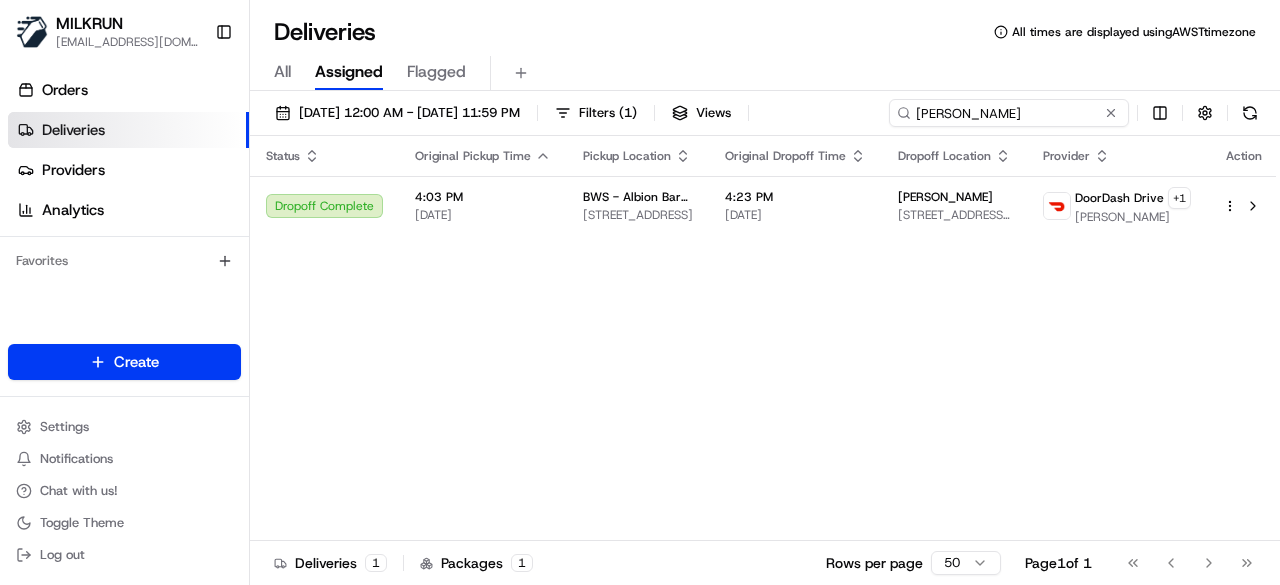 click on "Zara Bruce" at bounding box center (1009, 113) 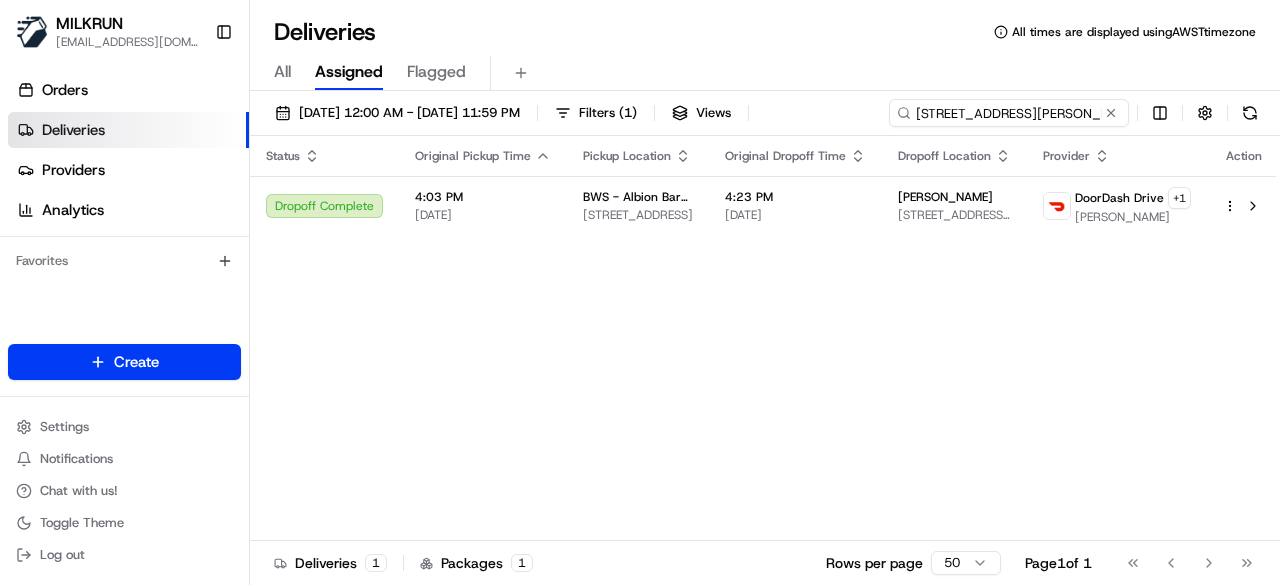scroll, scrollTop: 0, scrollLeft: 93, axis: horizontal 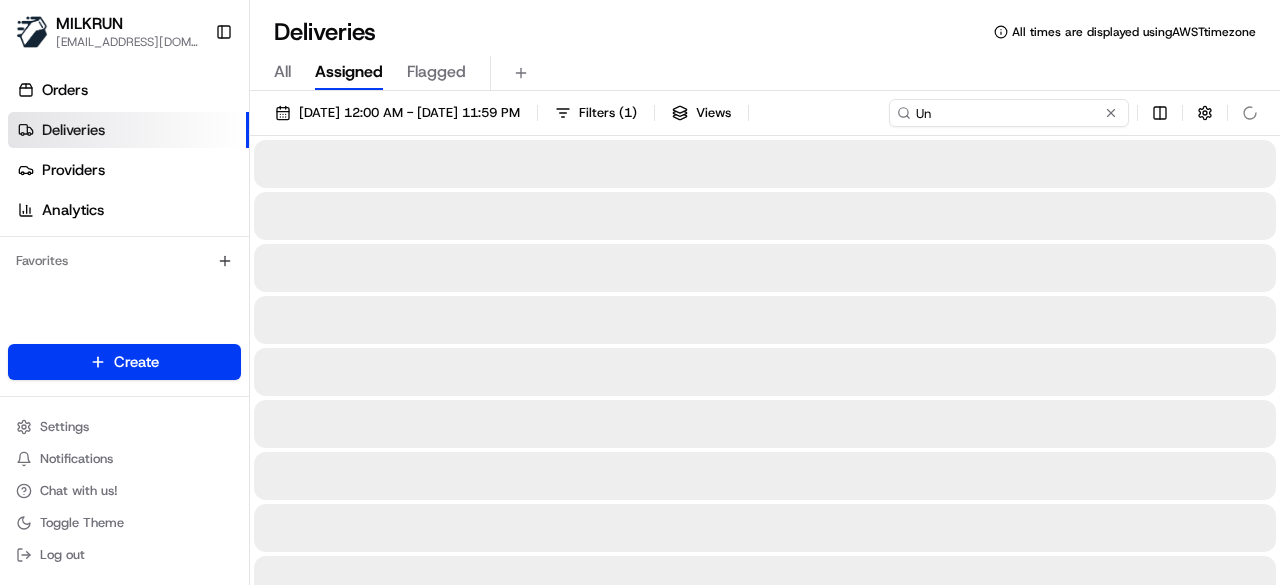 type on "U" 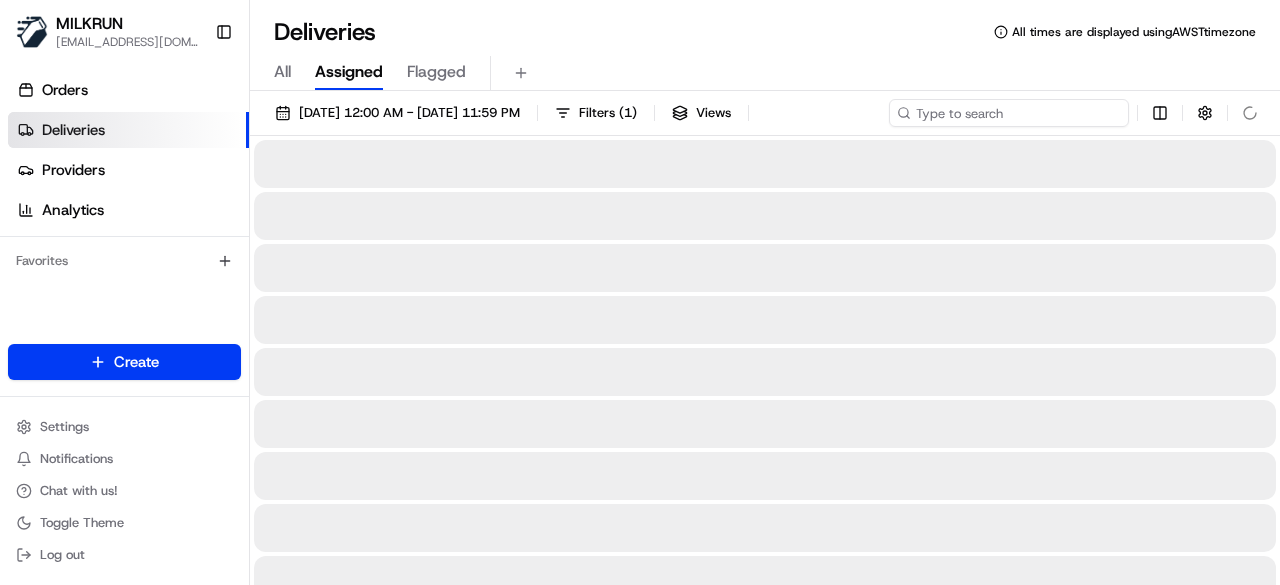 type 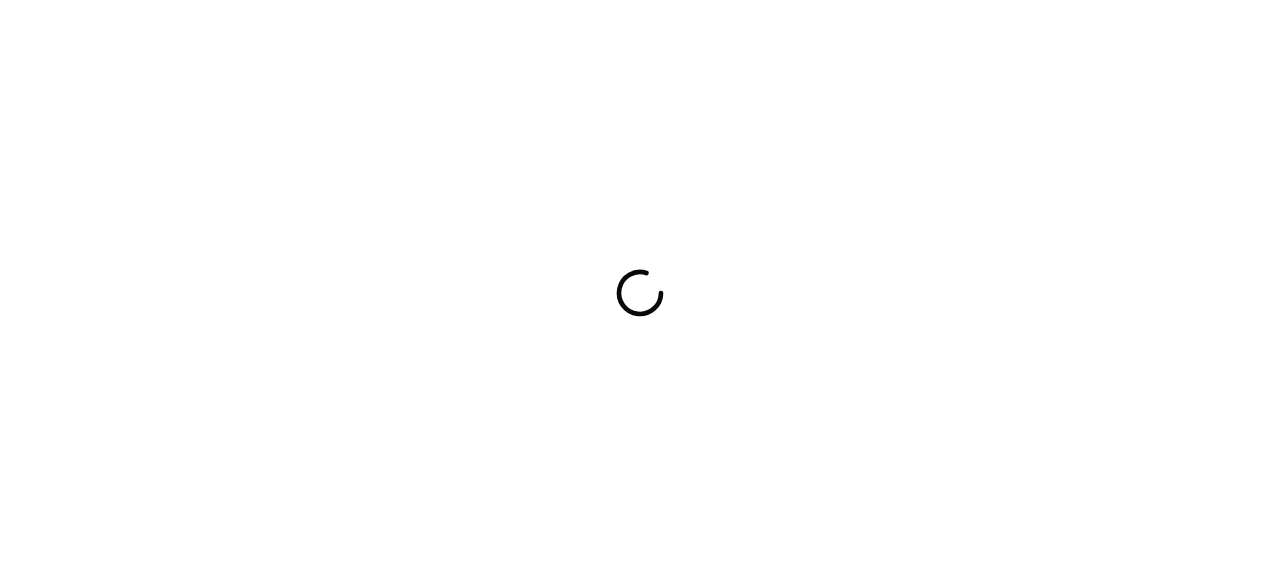 scroll, scrollTop: 0, scrollLeft: 0, axis: both 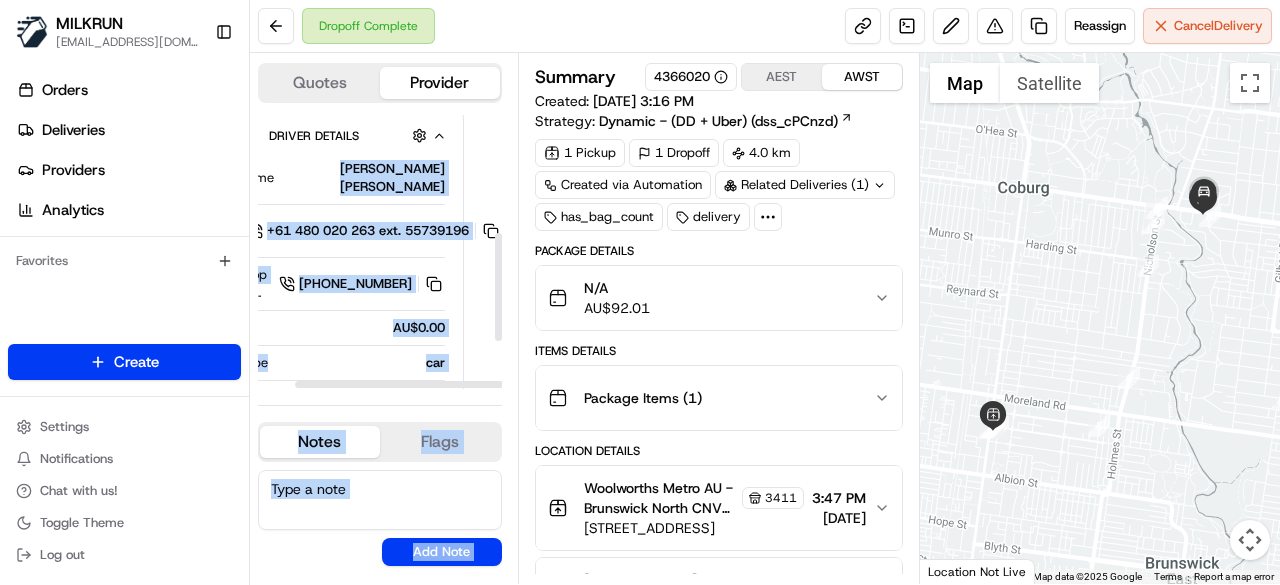 drag, startPoint x: 410, startPoint y: 165, endPoint x: 524, endPoint y: 167, distance: 114.01754 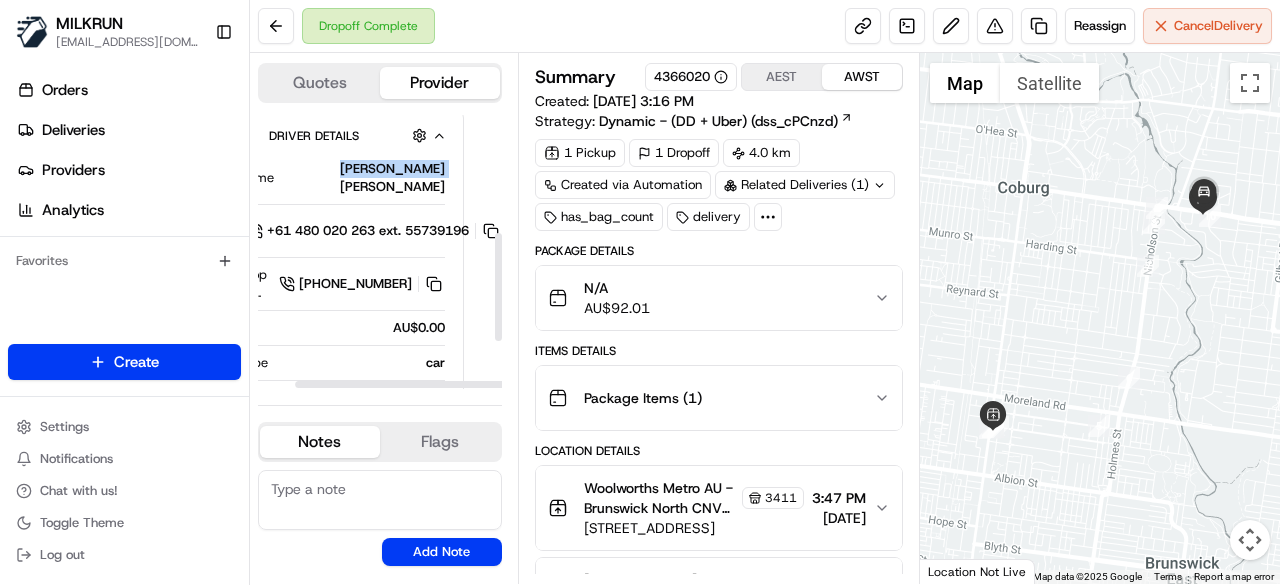 drag, startPoint x: 443, startPoint y: 162, endPoint x: 337, endPoint y: 156, distance: 106.16968 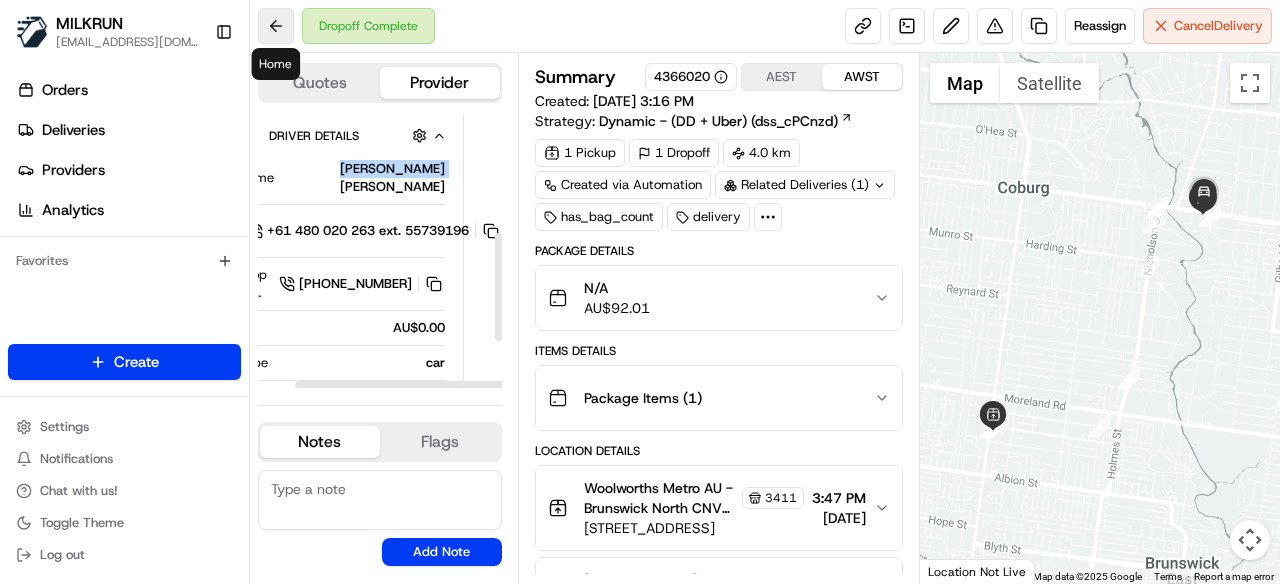 click at bounding box center [276, 26] 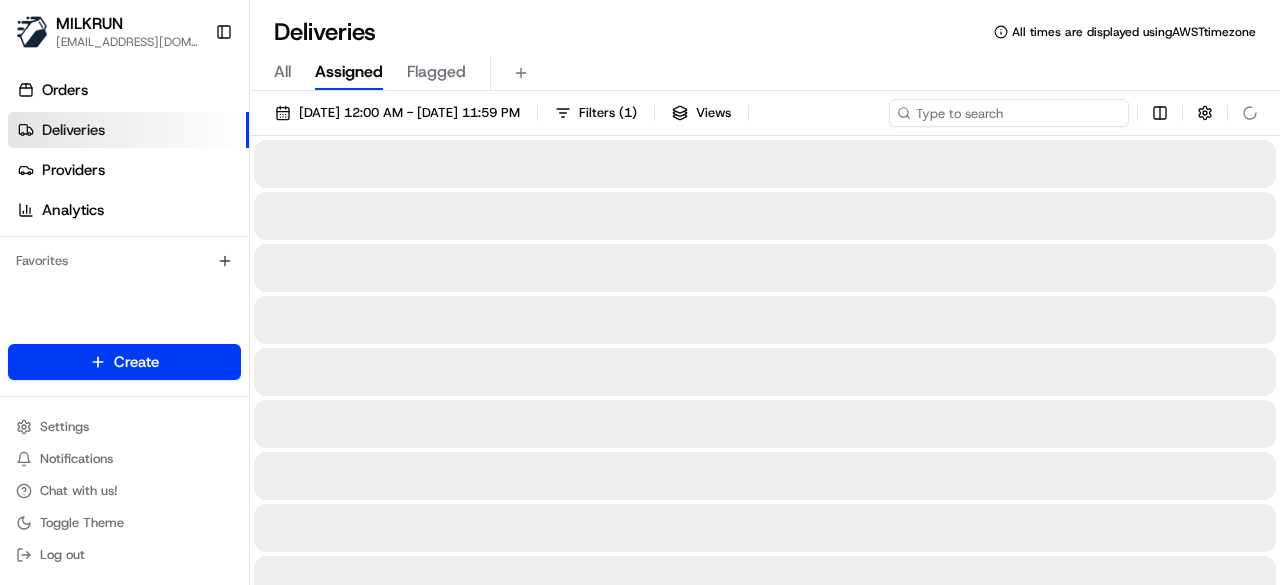 click at bounding box center [1009, 113] 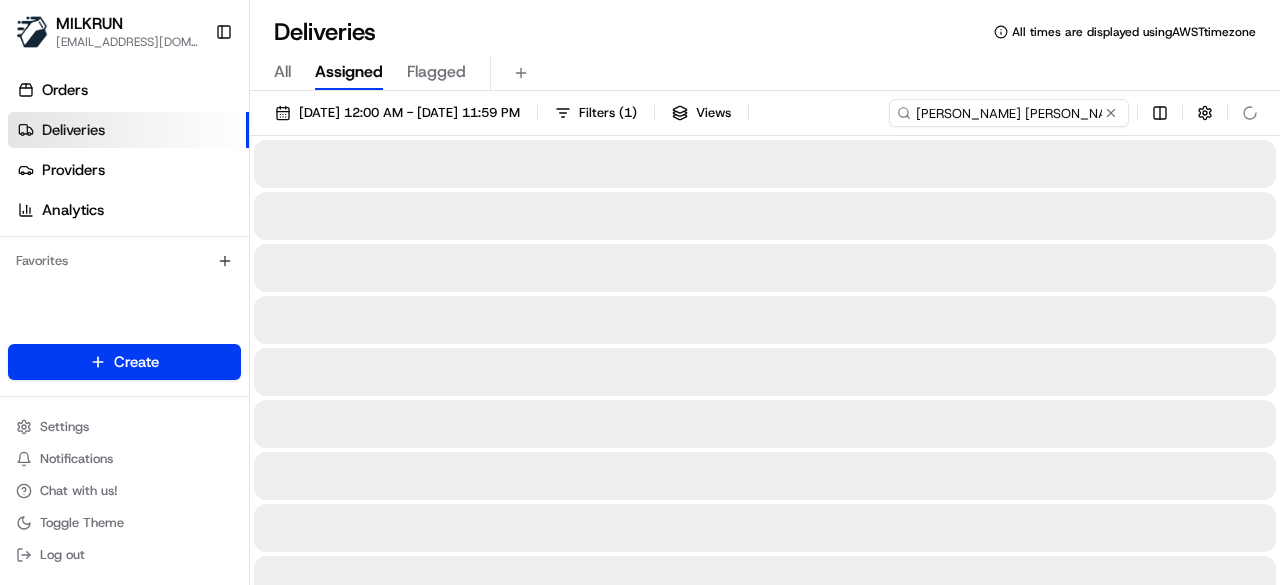 type on "abdul adnan A." 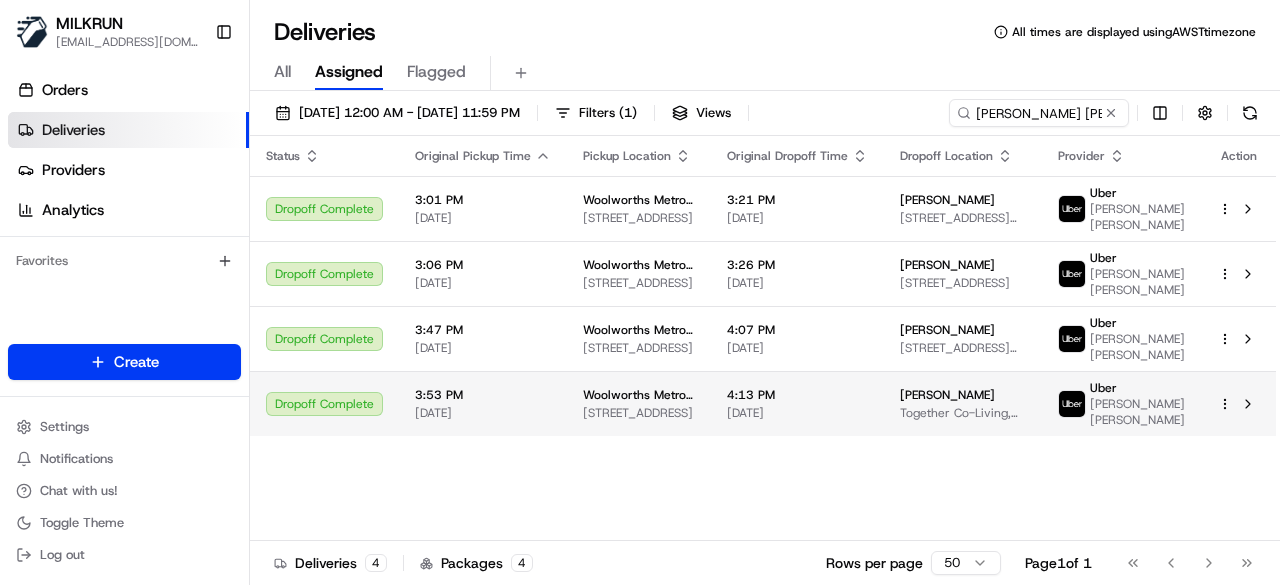 drag, startPoint x: 1010, startPoint y: 392, endPoint x: 900, endPoint y: 389, distance: 110.0409 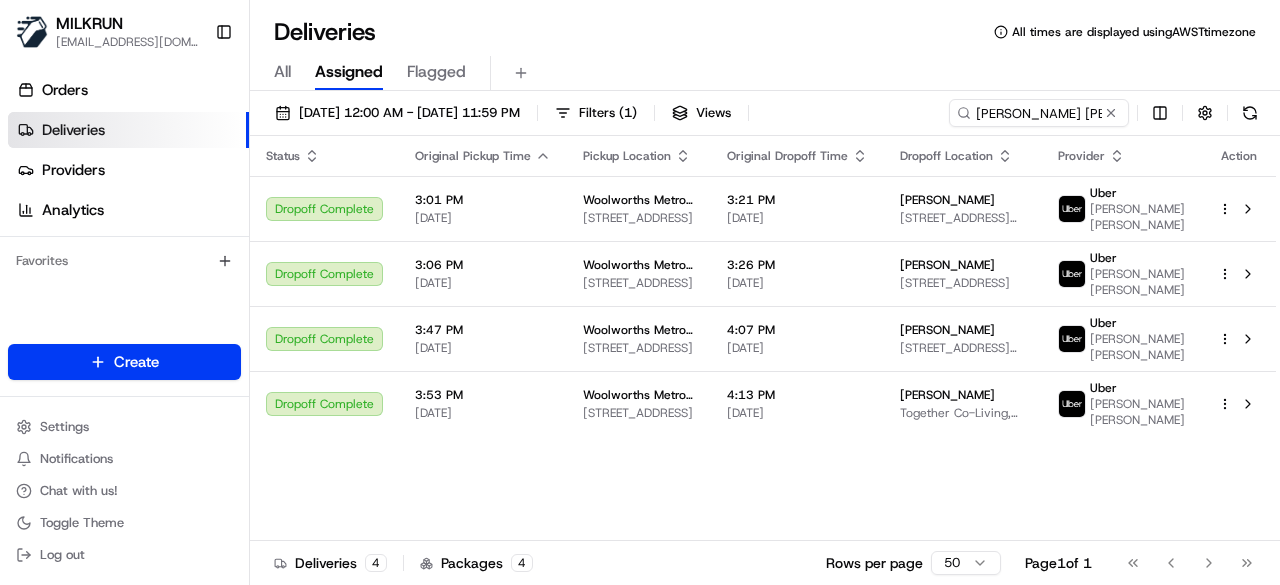 click on "Status Original Pickup Time Pickup Location Original Dropoff Time Dropoff Location Provider Action Dropoff Complete 3:01 PM 14/07/2025 Woolworths Metro AU - Brunswick North CNV 808 Sydney Rd, Brunswick, VIC 3056, AU 3:21 PM 14/07/2025 christine kennedy 13/68 De Carle Street, Brunswick, VIC 3056, AU Uber abdul adnan A. Dropoff Complete 3:06 PM 14/07/2025 Woolworths Metro AU - Brunswick North CNV 808 Sydney Rd, Brunswick, VIC 3056, AU 3:26 PM 14/07/2025 Jessica Lawlor 38 Gladstone St, Coburg, VIC 3058, AU Uber abdul adnan A. Dropoff Complete 3:47 PM 14/07/2025 Woolworths Metro AU - Brunswick North CNV 808 Sydney Rd, Brunswick, VIC 3056, AU 4:07 PM 14/07/2025 Grace Wheildon Unit 4/777 Bell St, Preston, VIC 3072, AU Uber abdul adnan A. Dropoff Complete 3:53 PM 14/07/2025 Woolworths Metro AU - Brunswick North CNV 808 Sydney Rd, Brunswick, VIC 3056, AU 4:13 PM 14/07/2025 sienna harrison Together Co-Living, Preston, VIC 3072, AU Uber abdul adnan A." at bounding box center (763, 338) 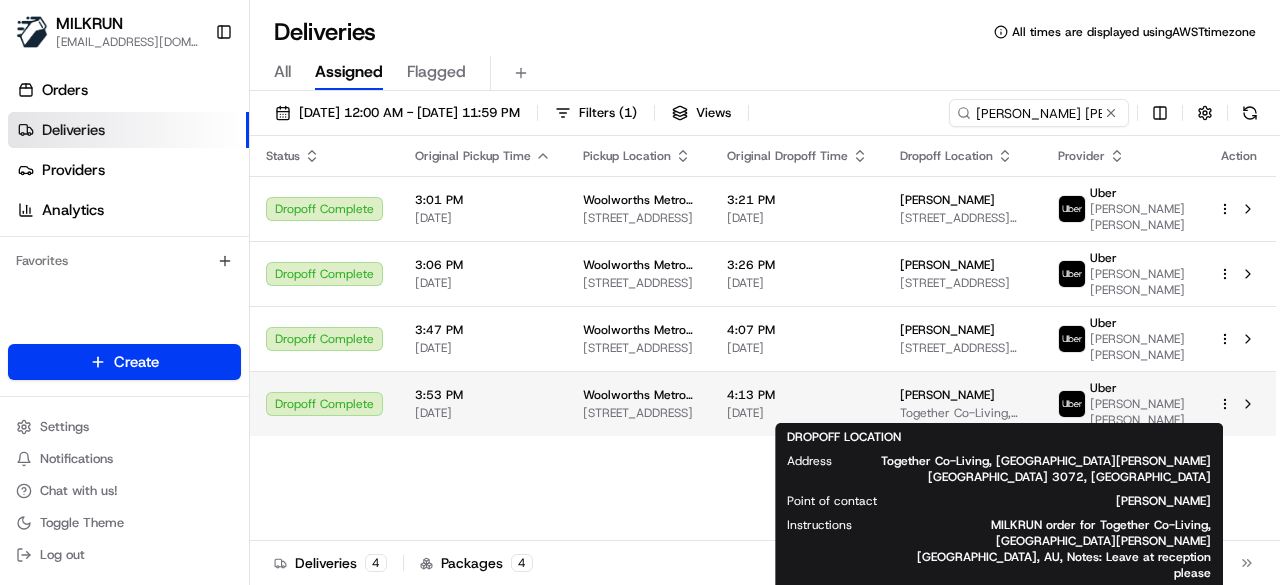 drag, startPoint x: 987, startPoint y: 390, endPoint x: 924, endPoint y: 389, distance: 63.007935 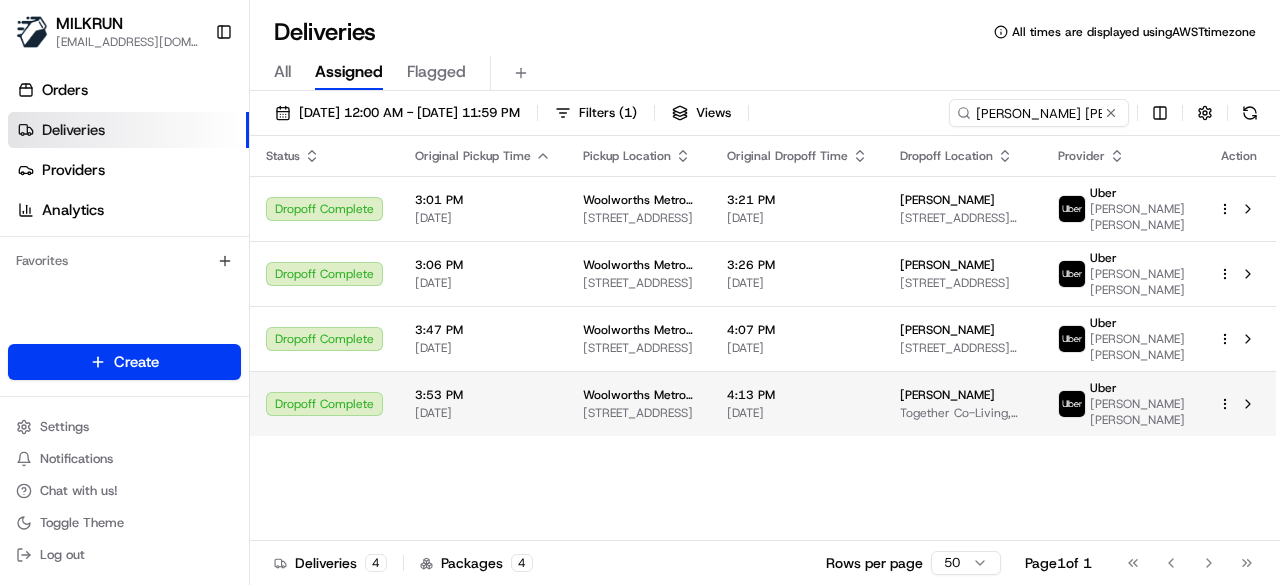copy on "sienna harrison" 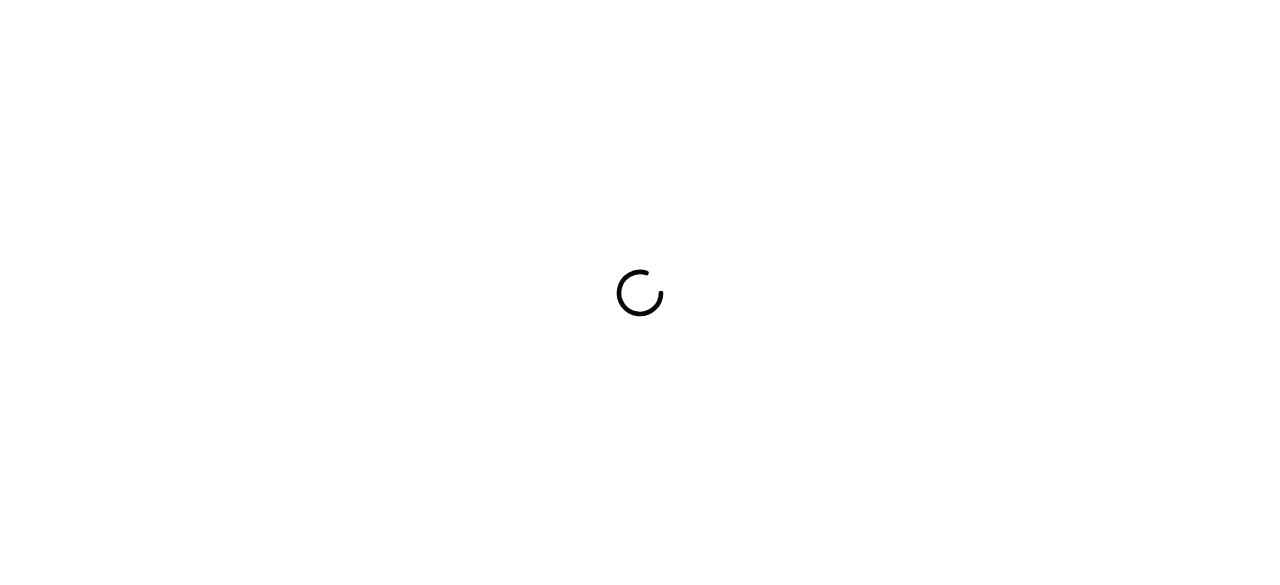 scroll, scrollTop: 0, scrollLeft: 0, axis: both 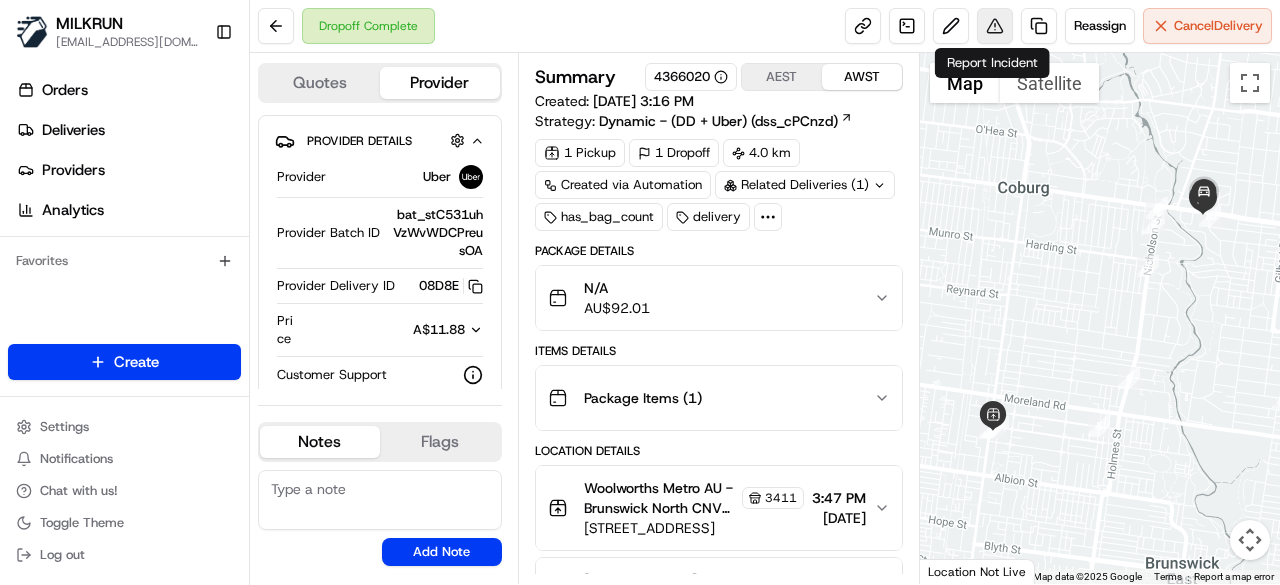 click at bounding box center [995, 26] 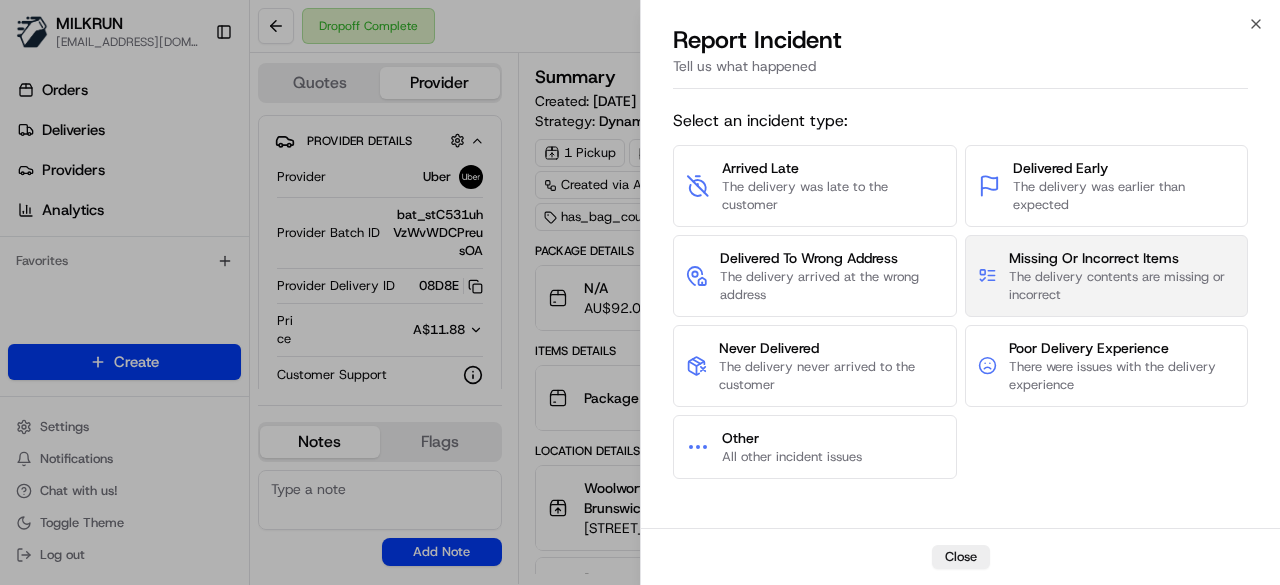 click on "The delivery contents are missing or incorrect" at bounding box center (1122, 286) 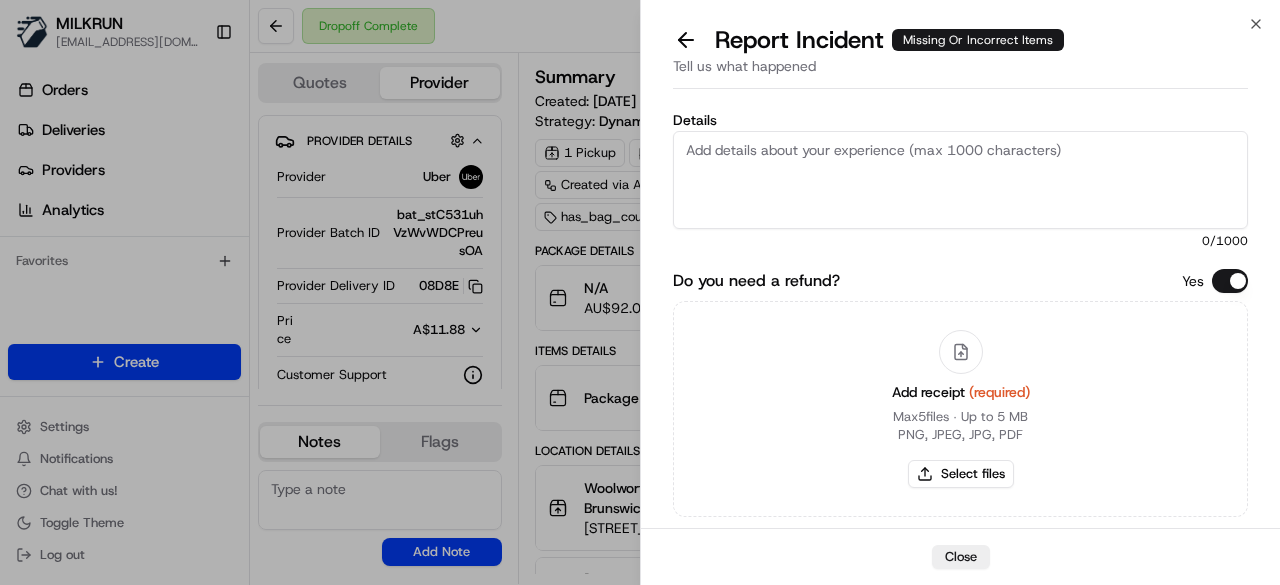 click on "Details" at bounding box center [960, 180] 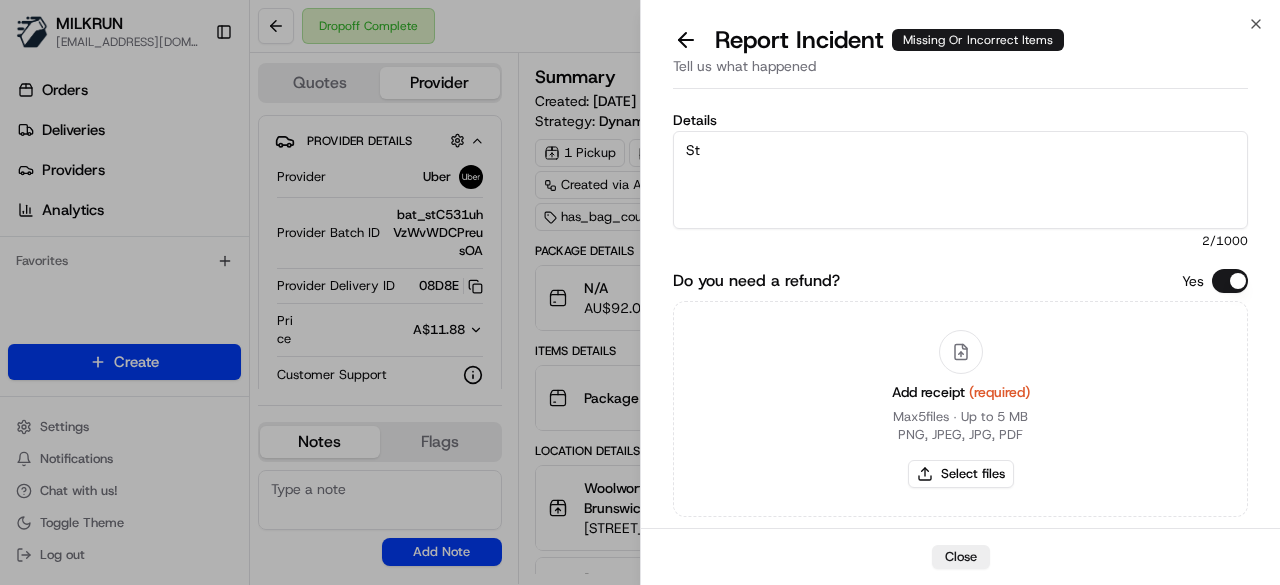 type on "S" 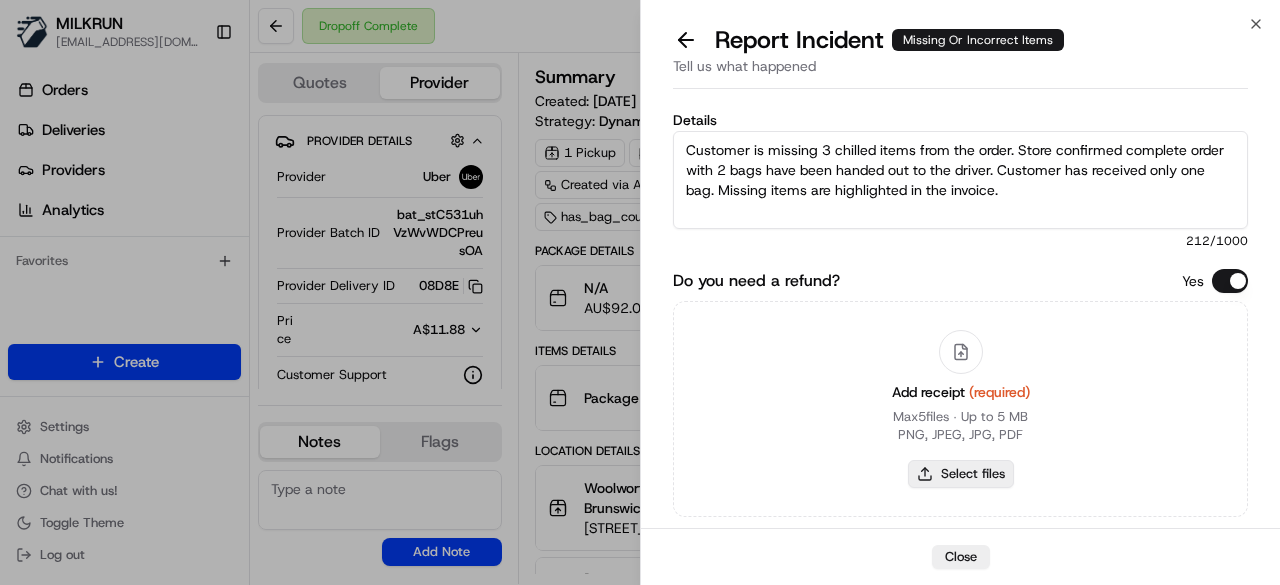 type on "Customer is missing 3 chilled items from the order. Store confirmed complete order with 2 bags have been handed out to the driver. Customer has received only one bag. Missing items are highlighted in the invoice." 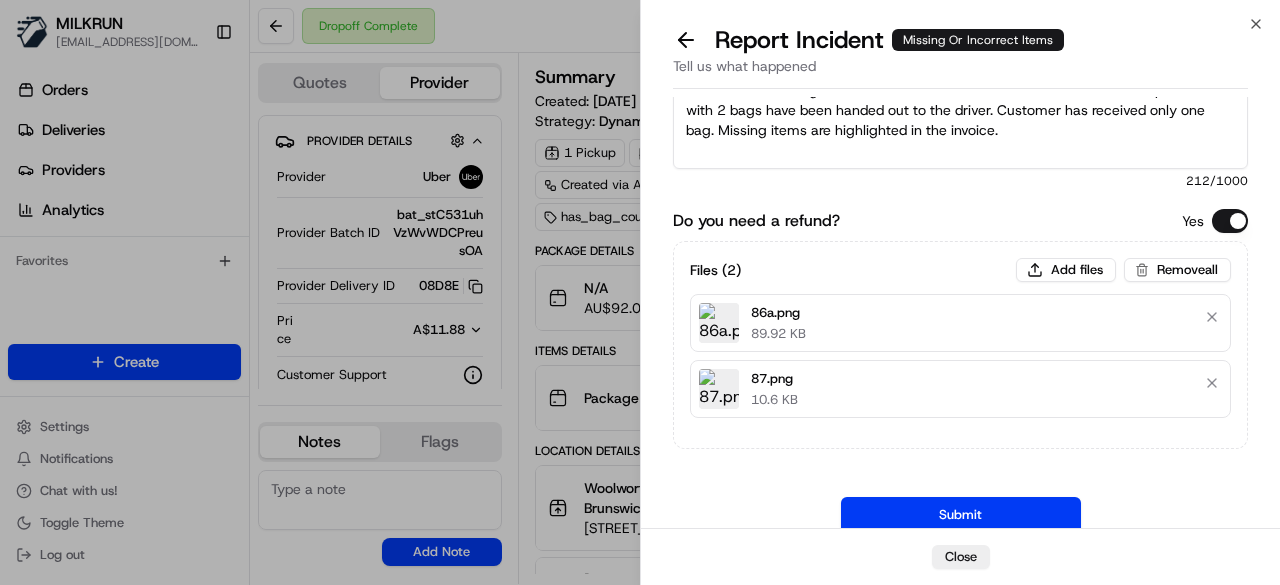 scroll, scrollTop: 107, scrollLeft: 0, axis: vertical 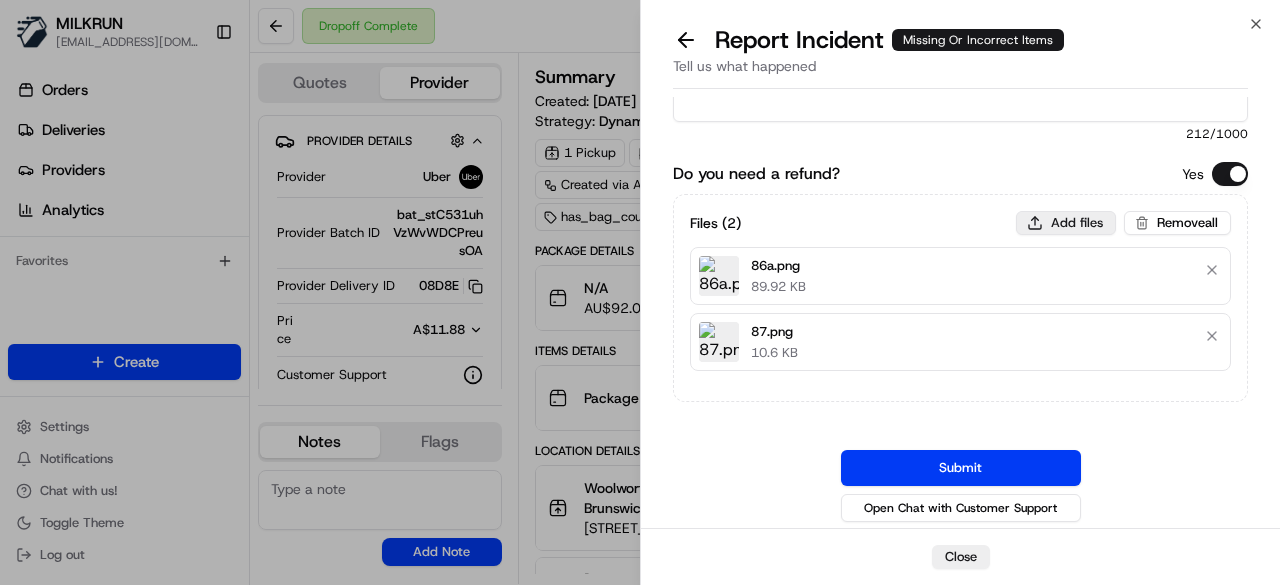 click on "Add files" at bounding box center (1066, 223) 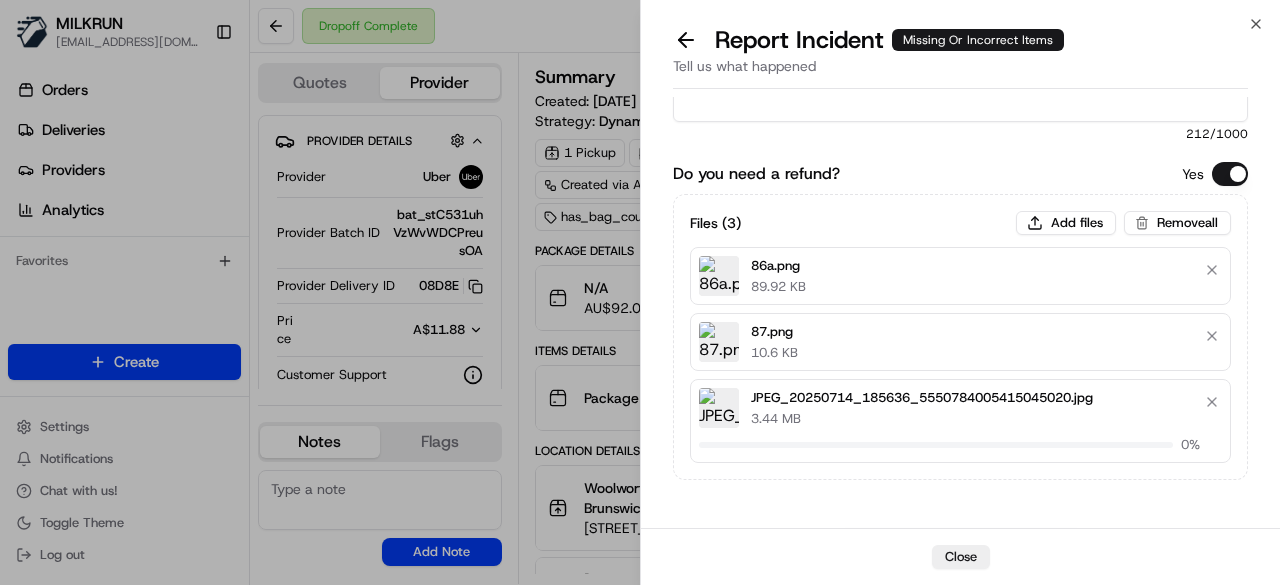 type 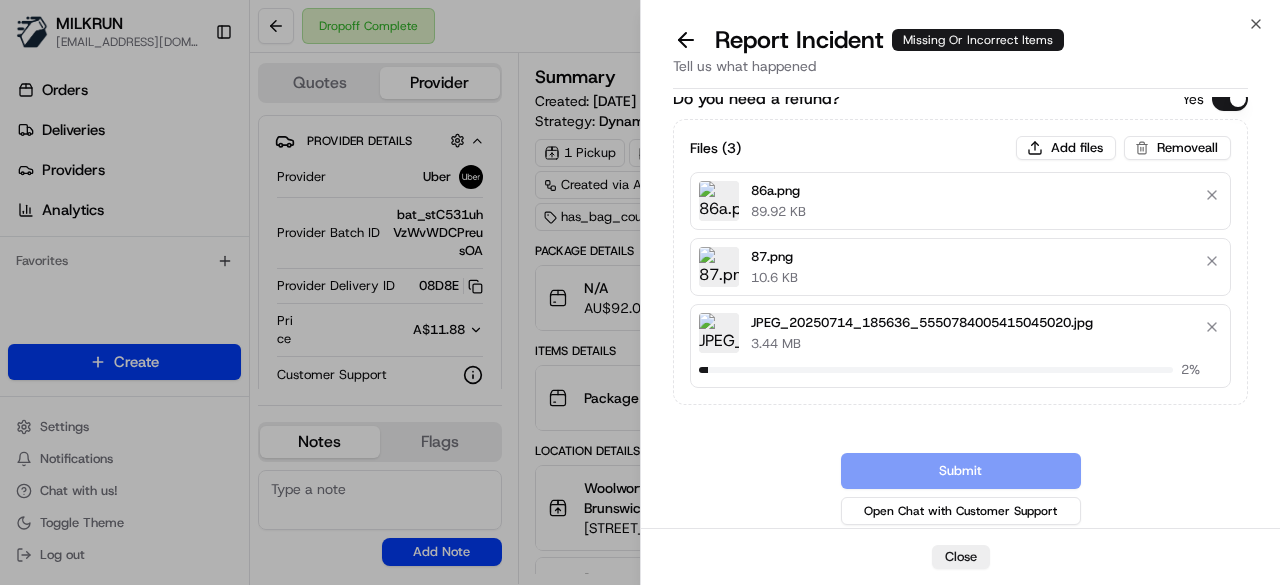 scroll, scrollTop: 156, scrollLeft: 0, axis: vertical 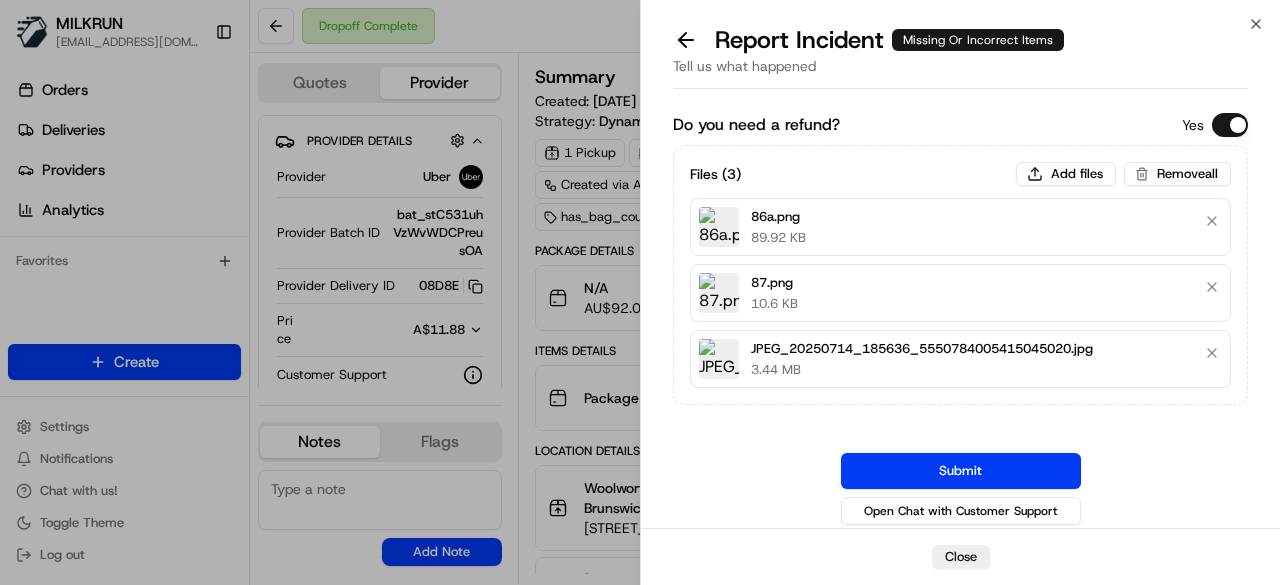 click on "Submit" at bounding box center (961, 471) 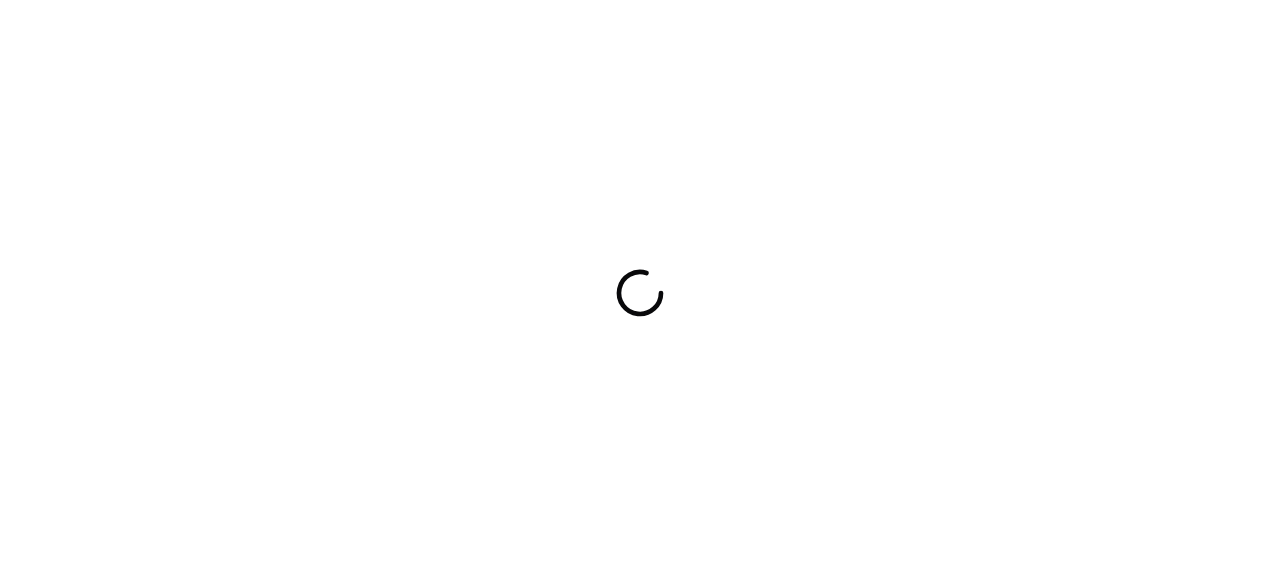 scroll, scrollTop: 0, scrollLeft: 0, axis: both 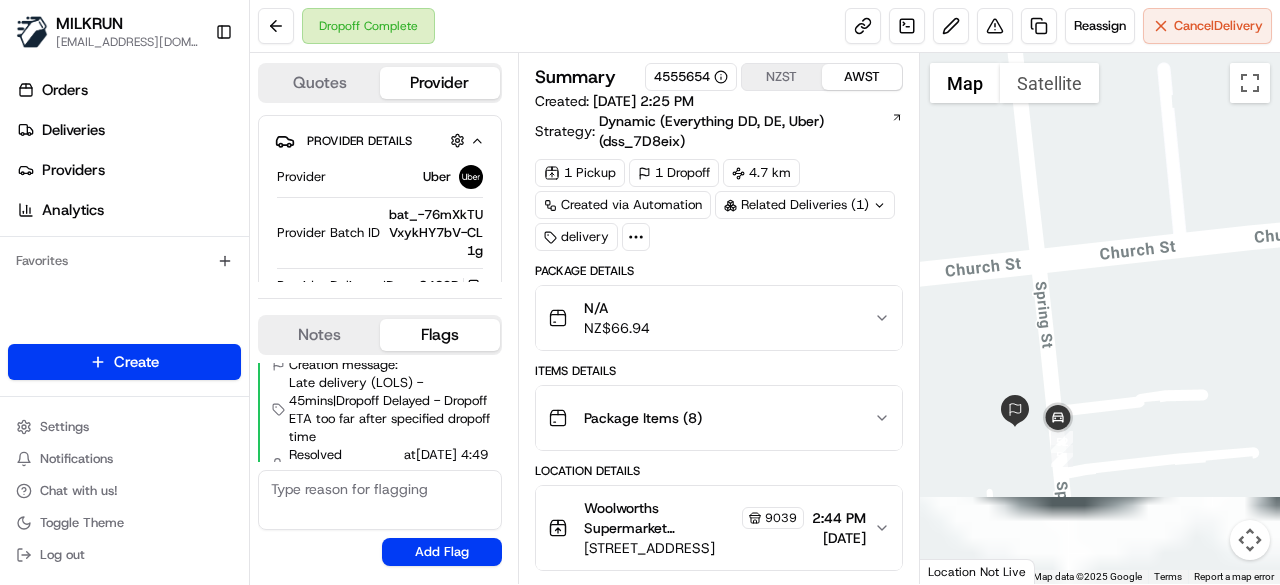 drag, startPoint x: 1071, startPoint y: 427, endPoint x: 1093, endPoint y: 223, distance: 205.18285 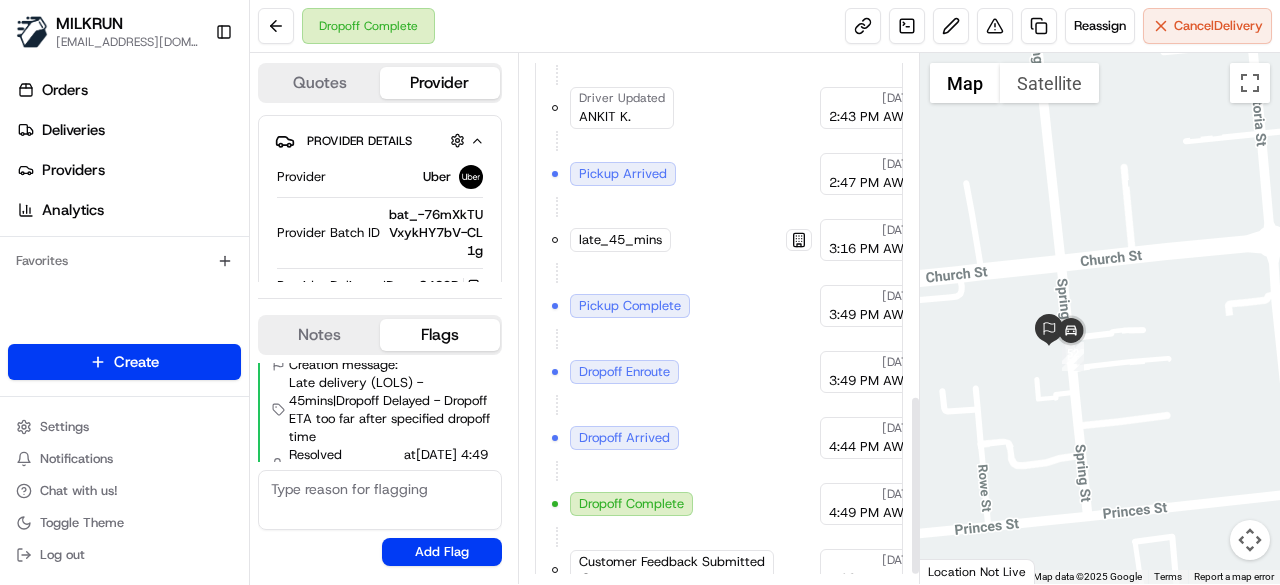 scroll, scrollTop: 1030, scrollLeft: 0, axis: vertical 